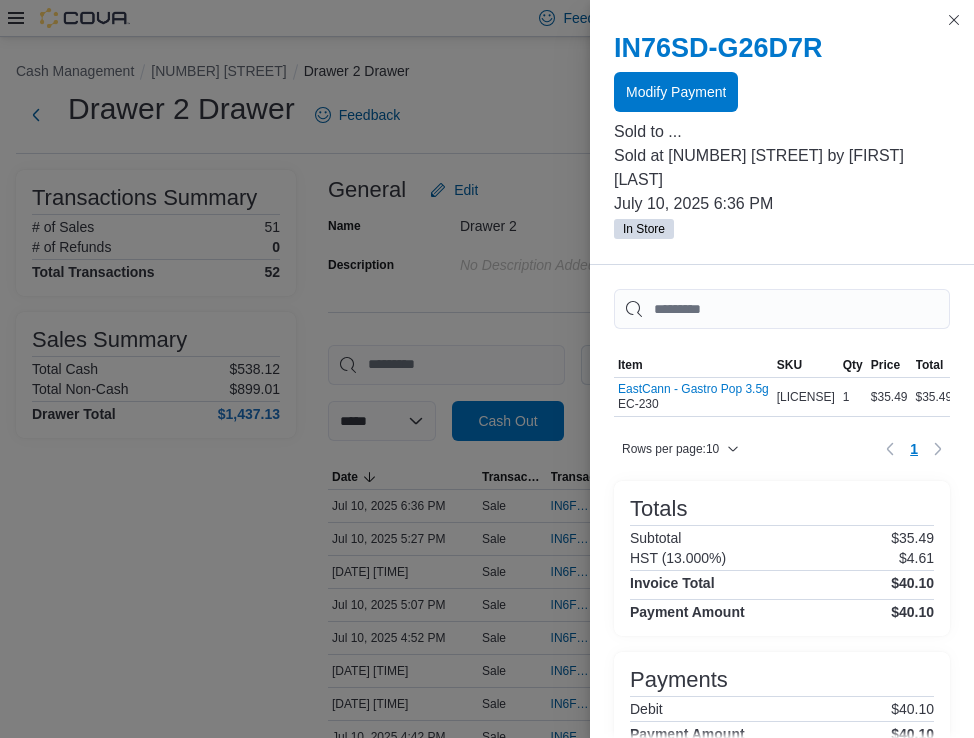 scroll, scrollTop: 371, scrollLeft: 0, axis: vertical 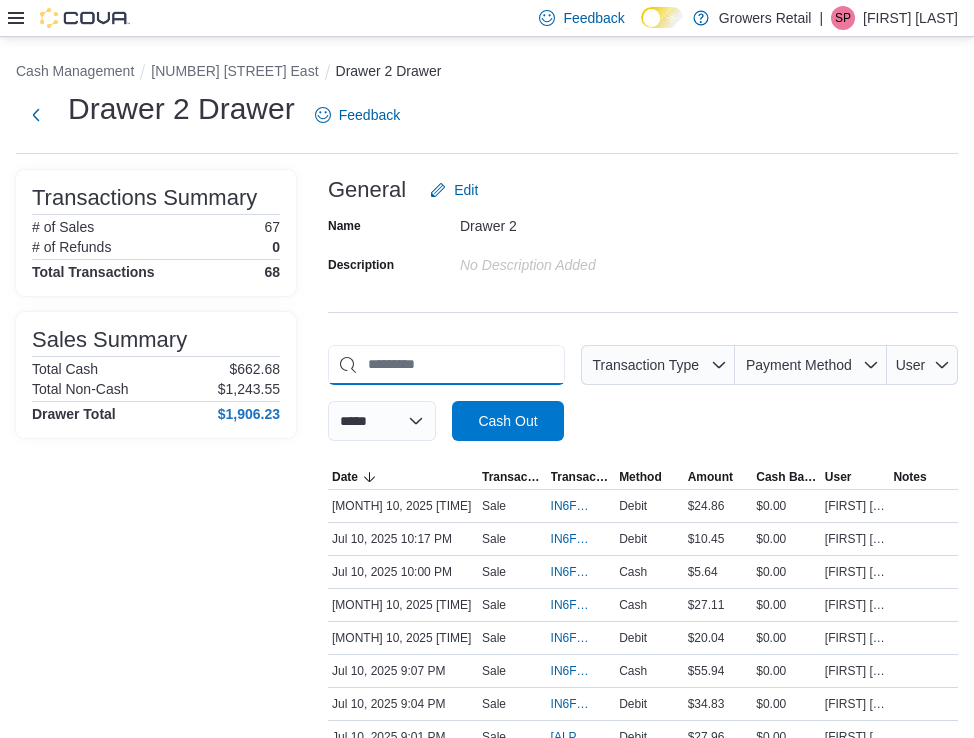 click at bounding box center [446, 365] 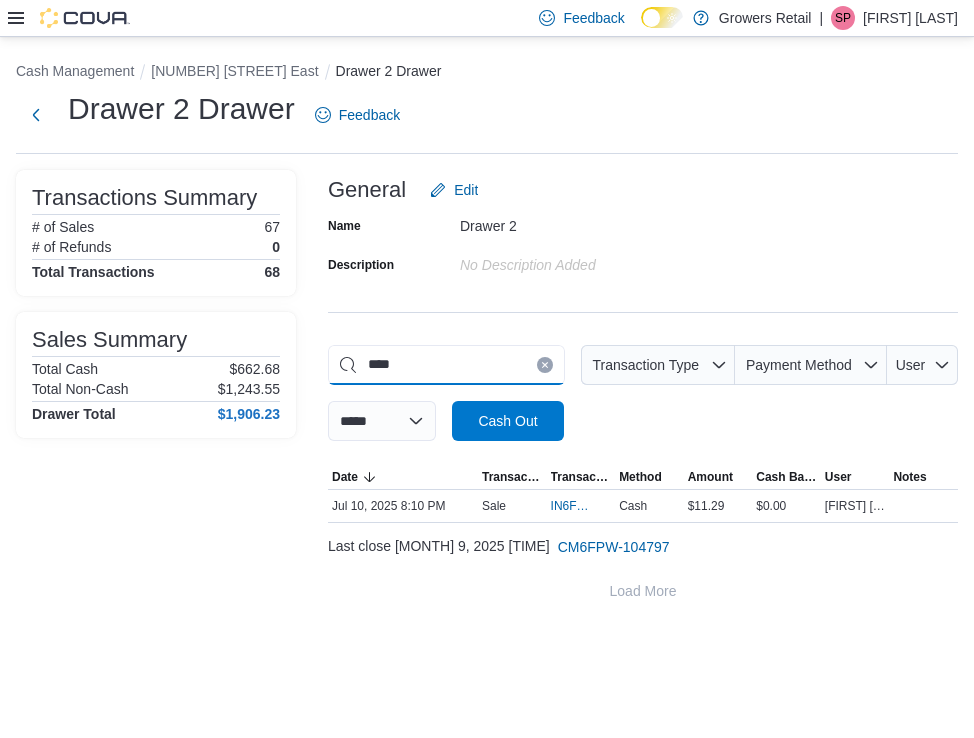 type on "****" 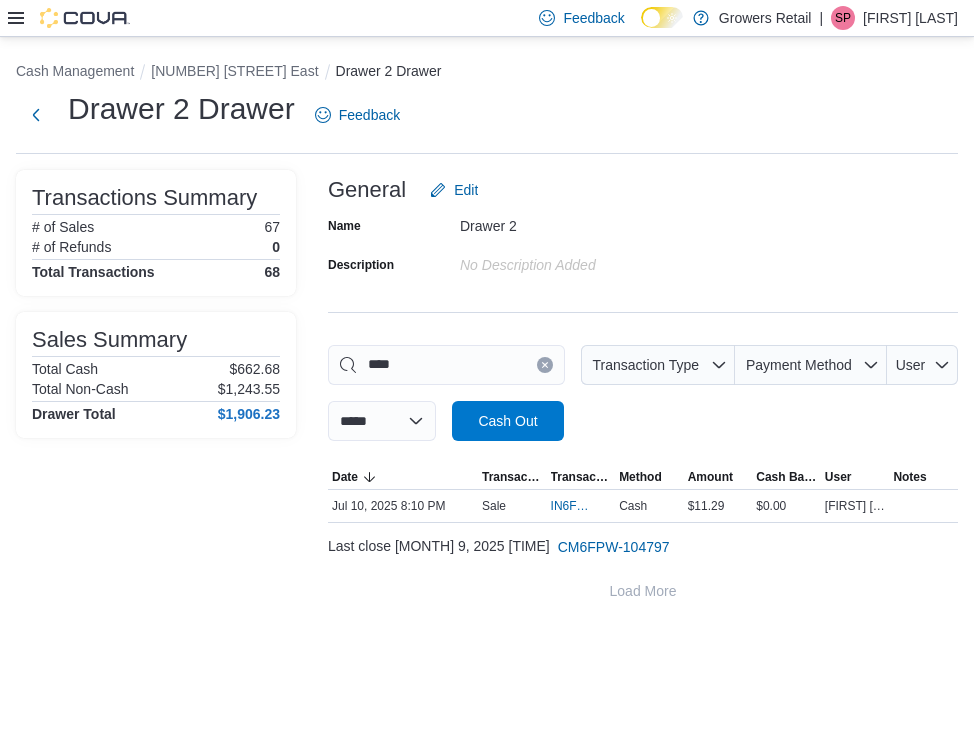click 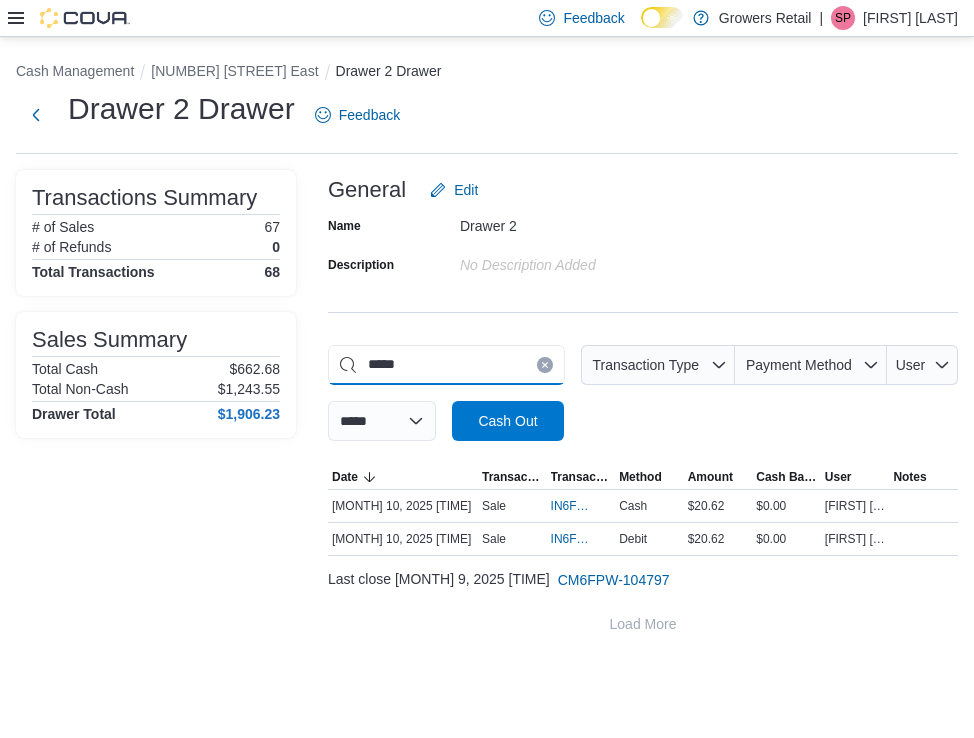 type on "*****" 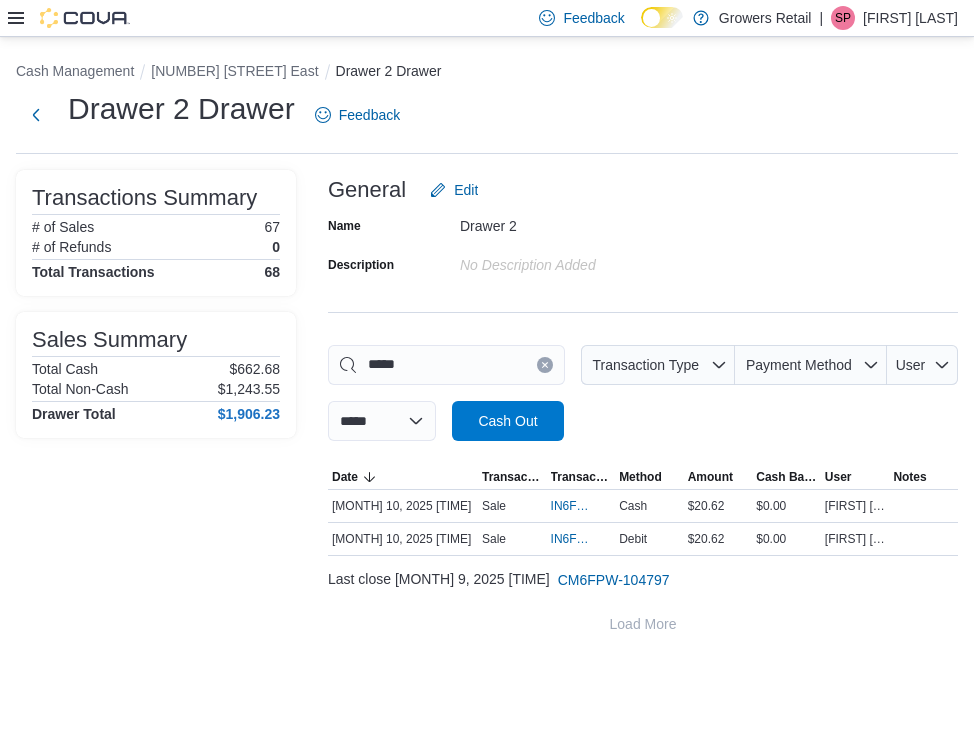 click 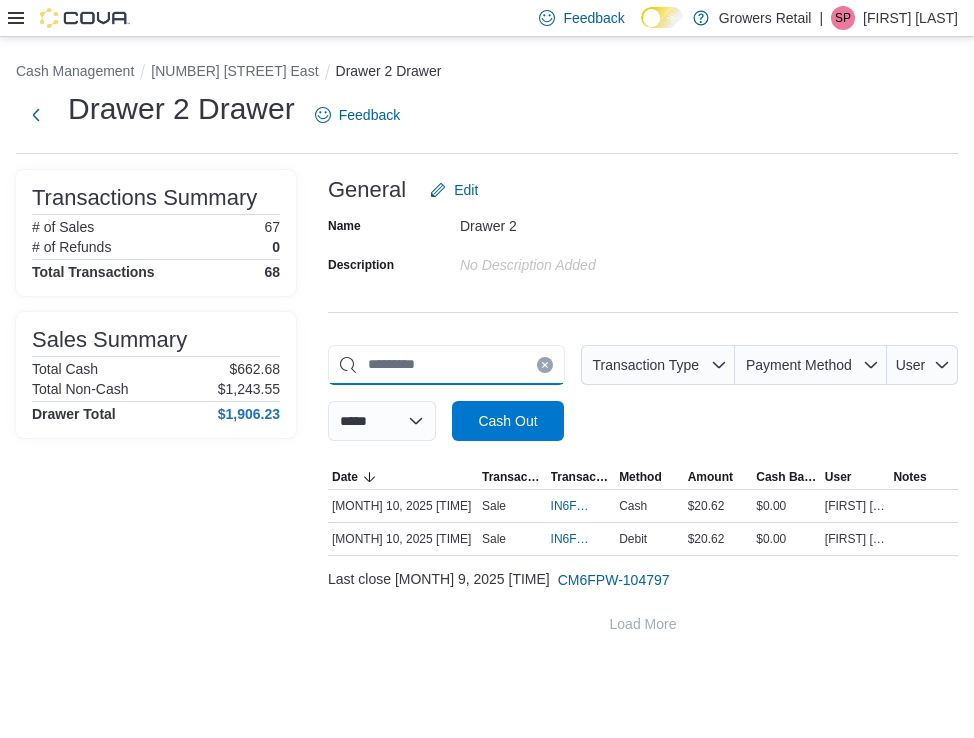 click at bounding box center [446, 365] 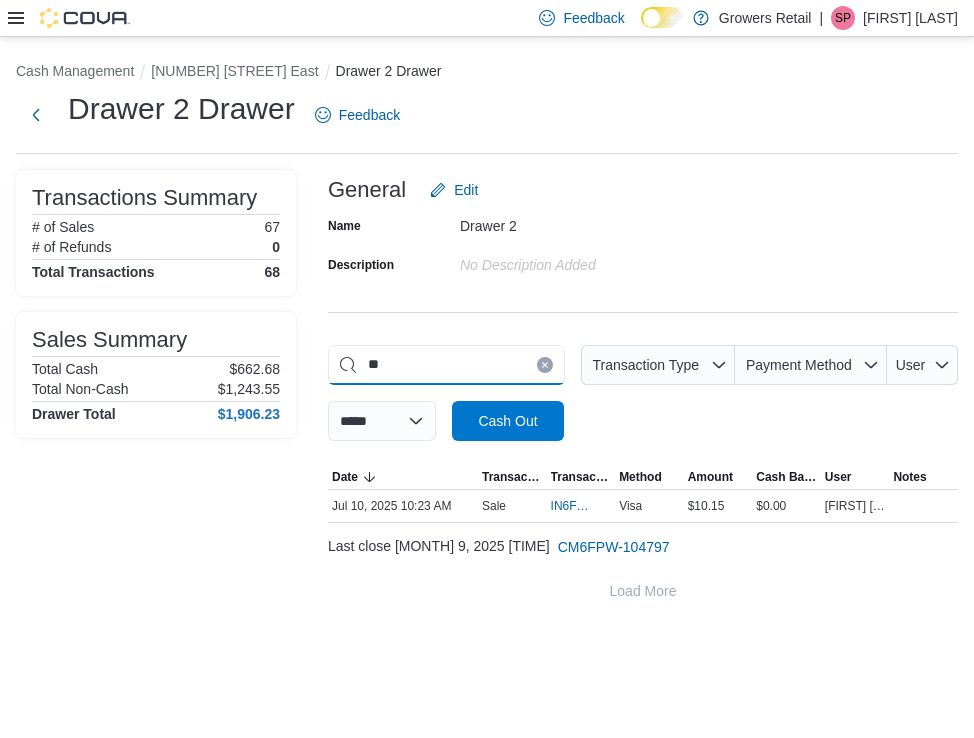 type on "*" 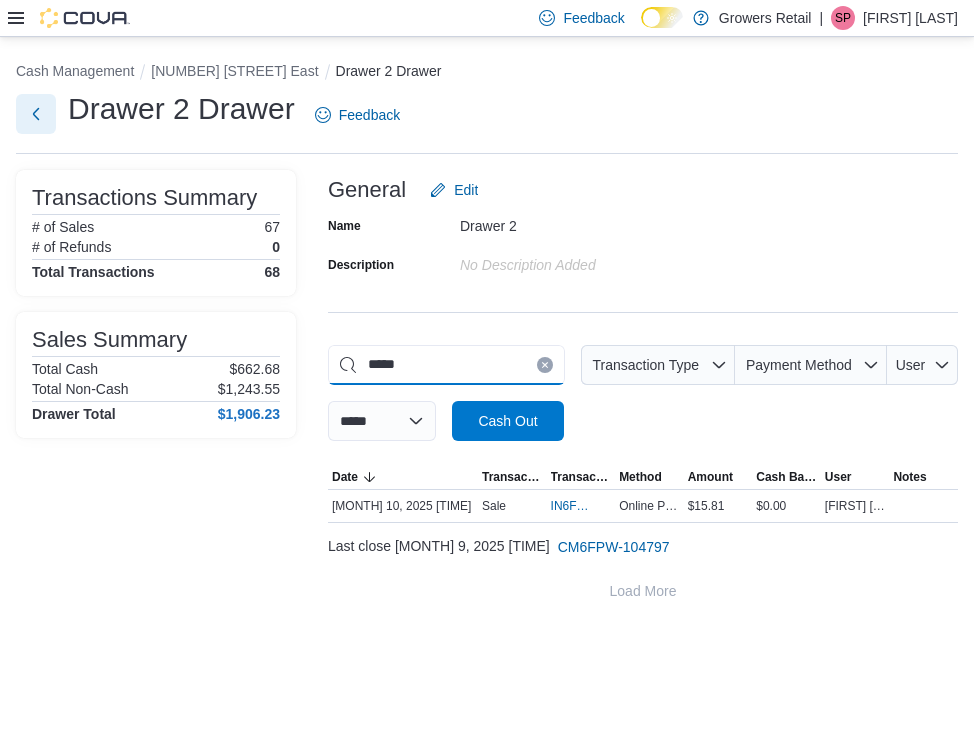 type on "*****" 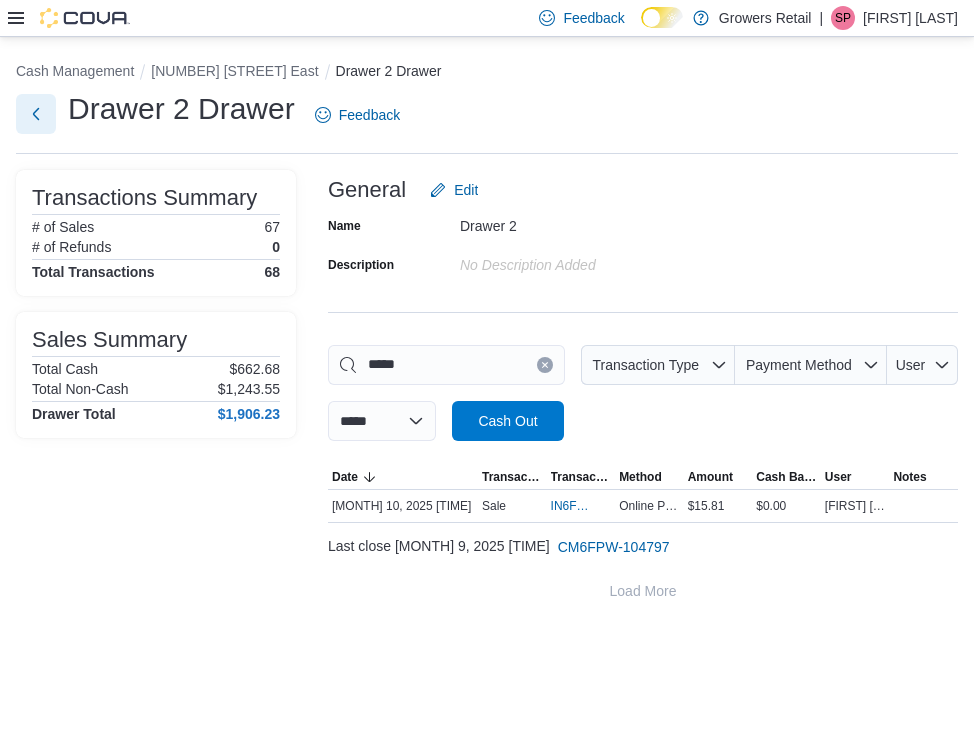 click at bounding box center [36, 114] 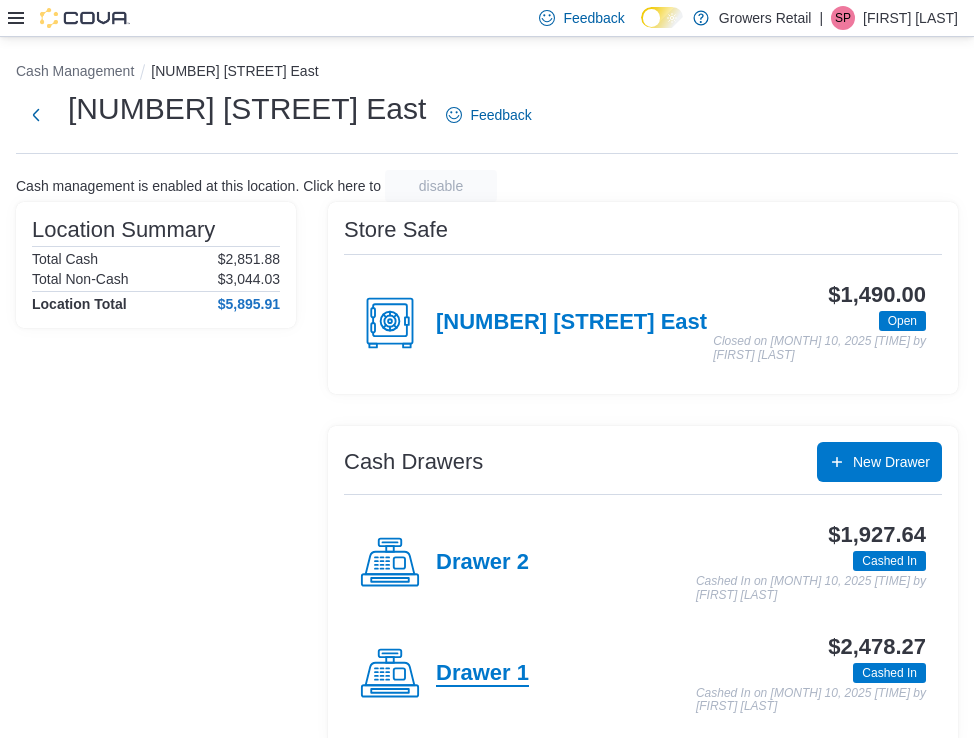 click on "Drawer 1" at bounding box center [482, 674] 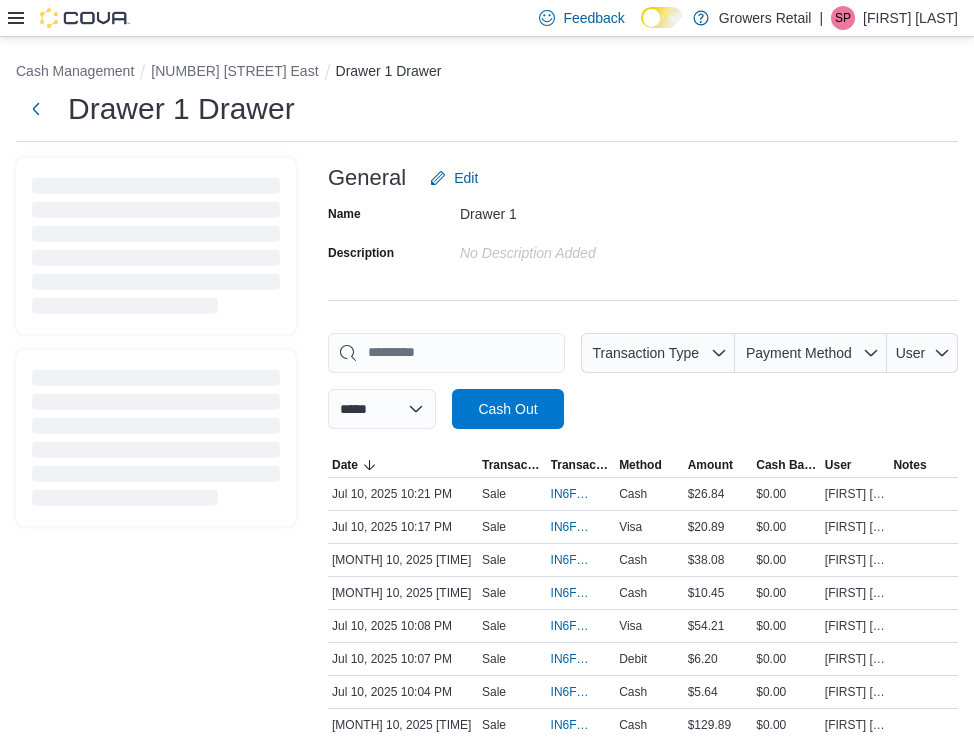 click at bounding box center (446, 353) 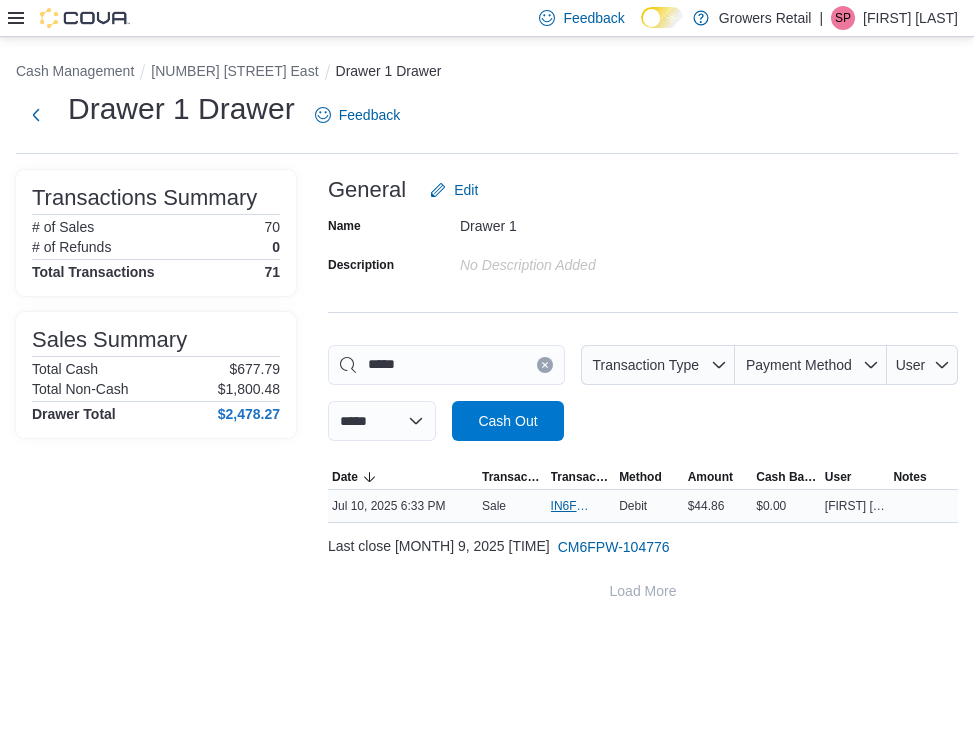 type on "*****" 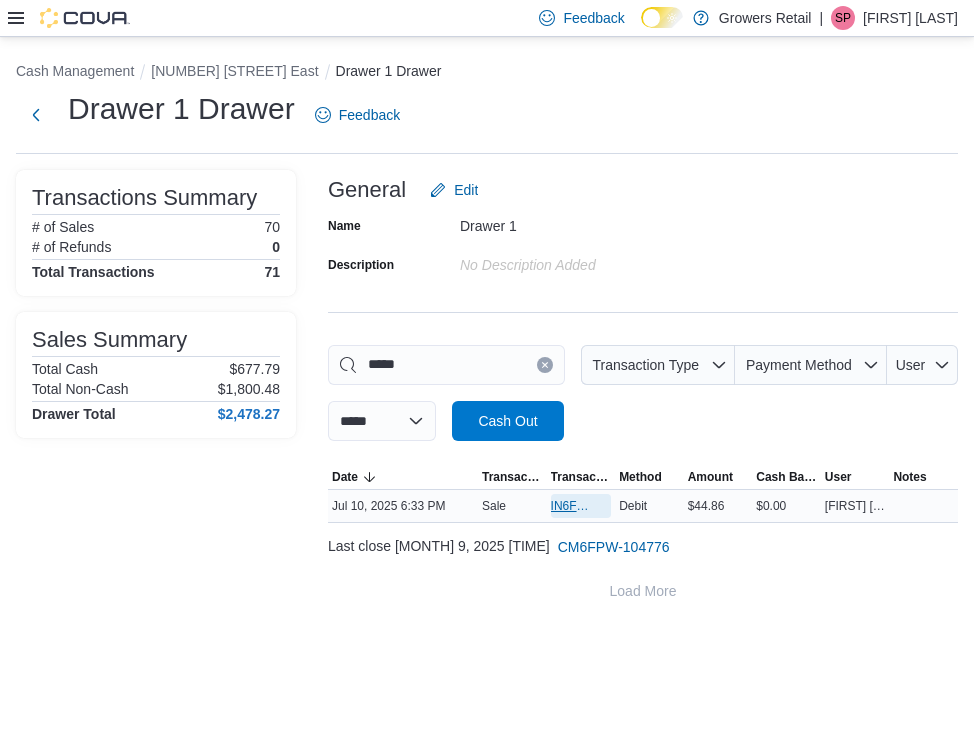 click on "IN6FPW-1959440" at bounding box center (581, 506) 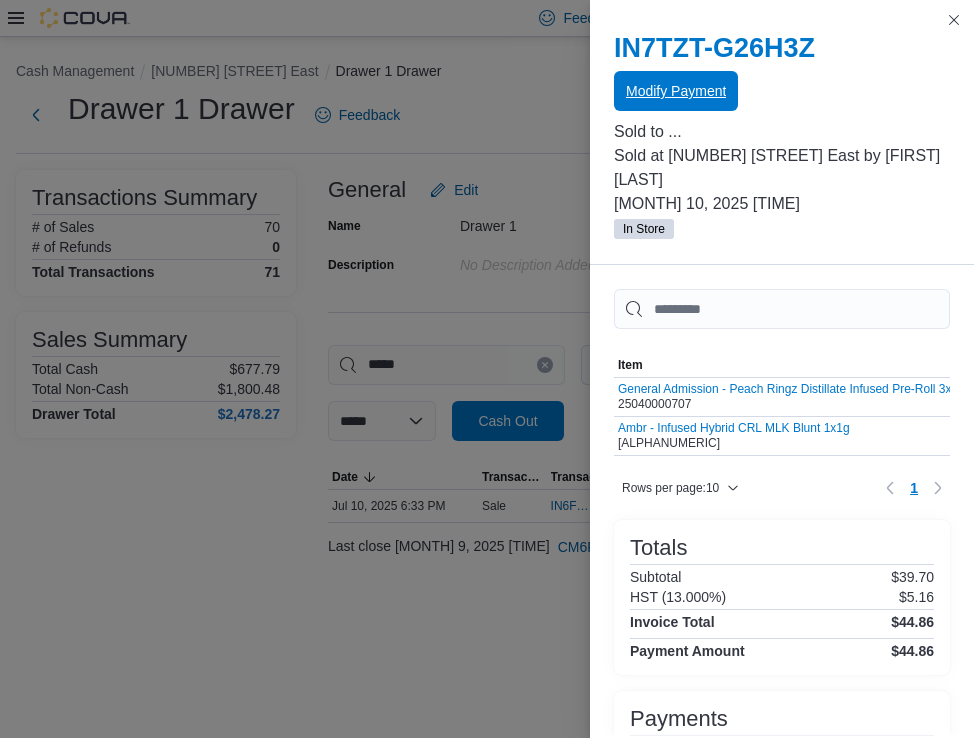 click on "Modify Payment" at bounding box center [676, 91] 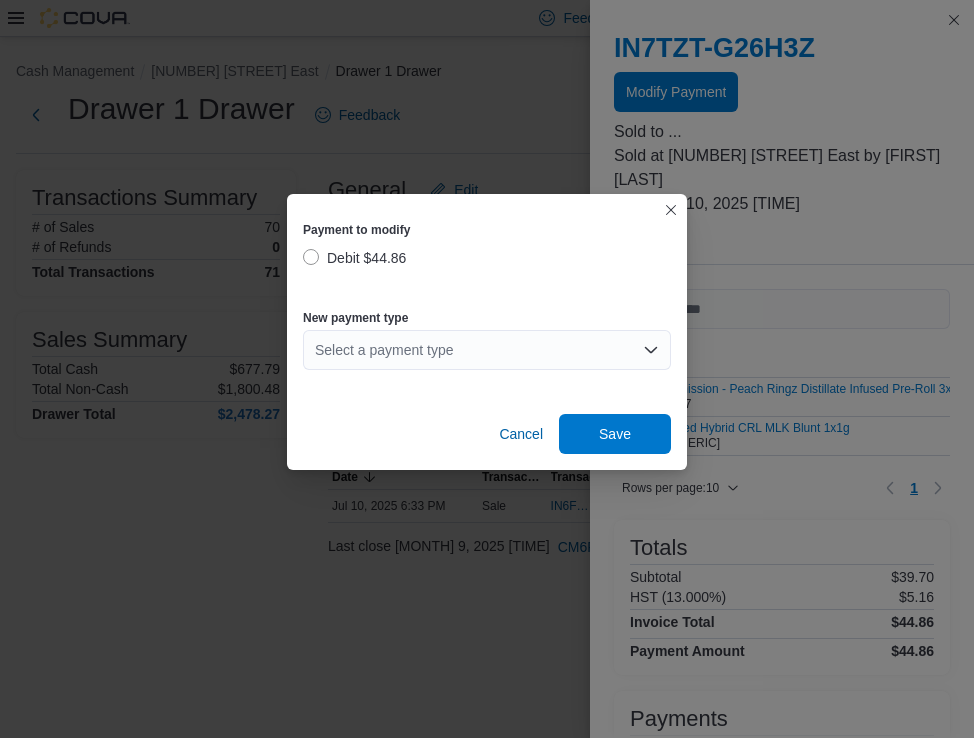 click on "New payment type  Select a payment type" at bounding box center [487, 340] 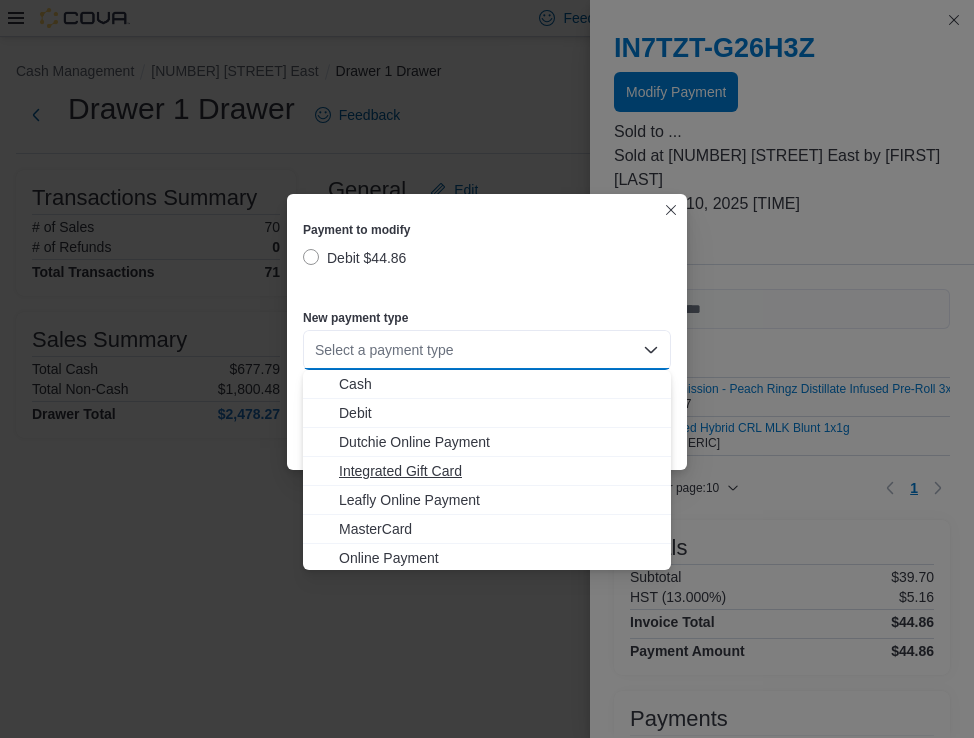 scroll, scrollTop: 32, scrollLeft: 0, axis: vertical 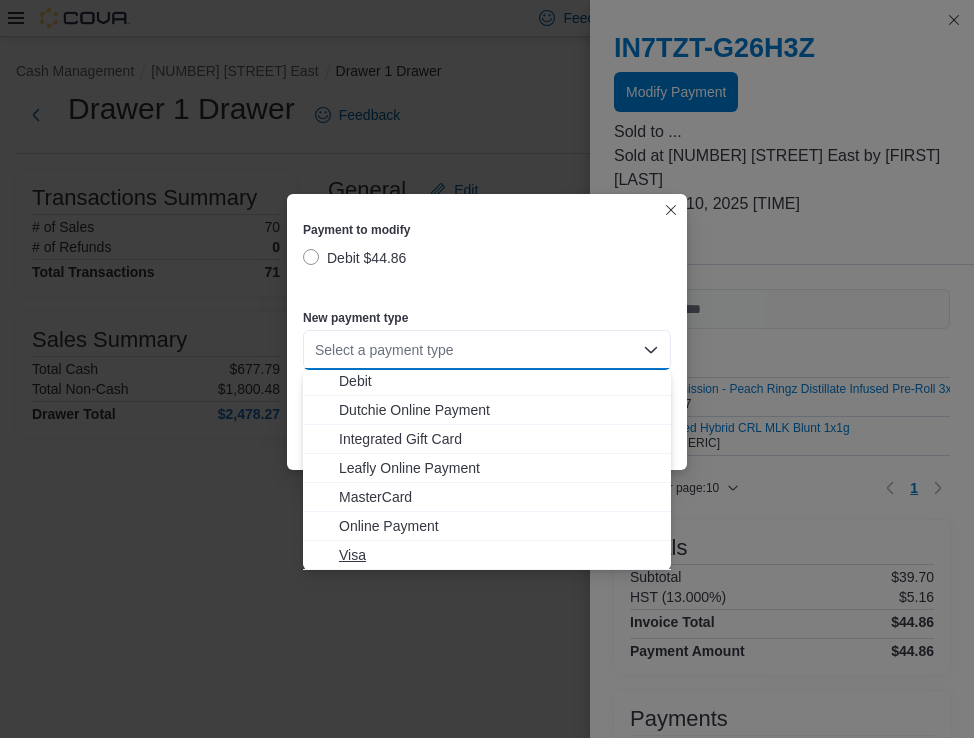 click on "Visa" at bounding box center [499, 555] 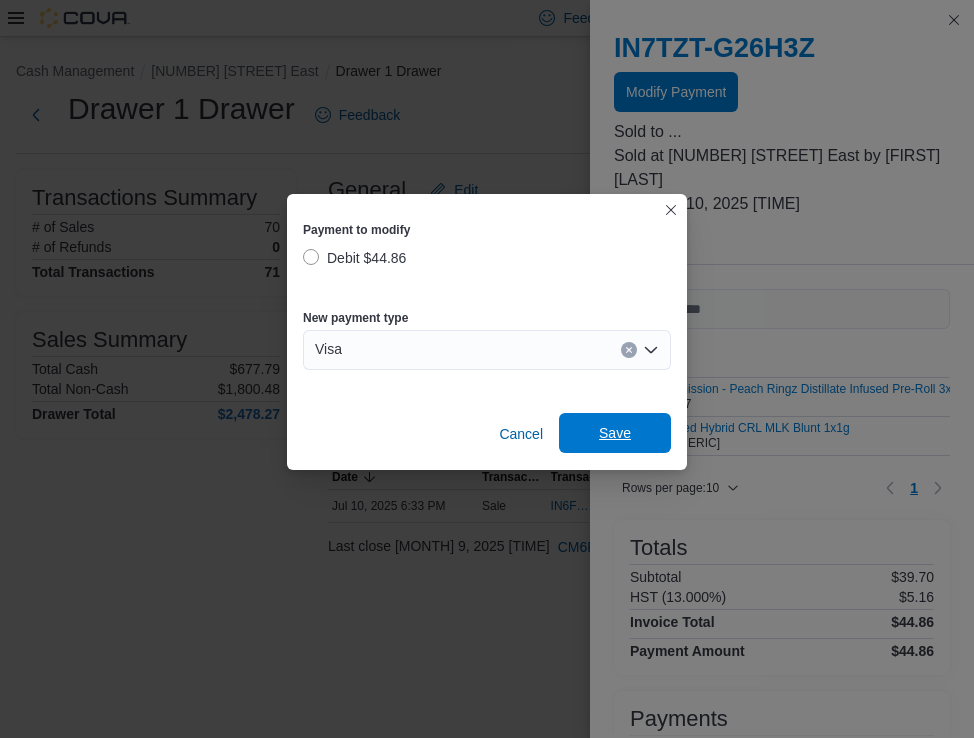 click on "Save" at bounding box center [615, 433] 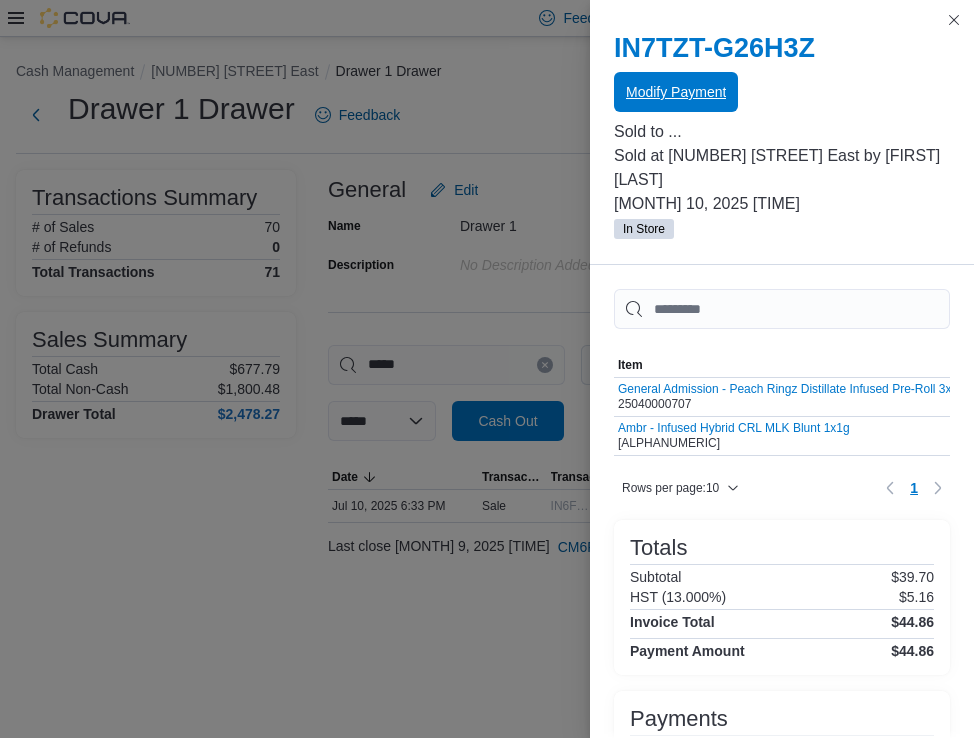 scroll, scrollTop: 0, scrollLeft: 0, axis: both 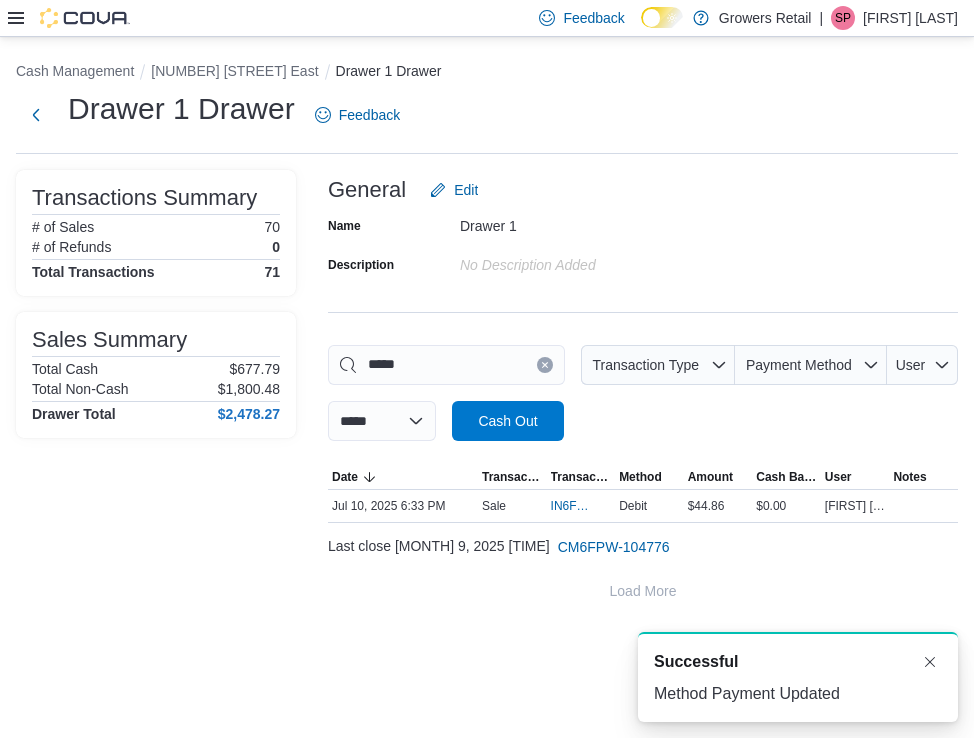 click 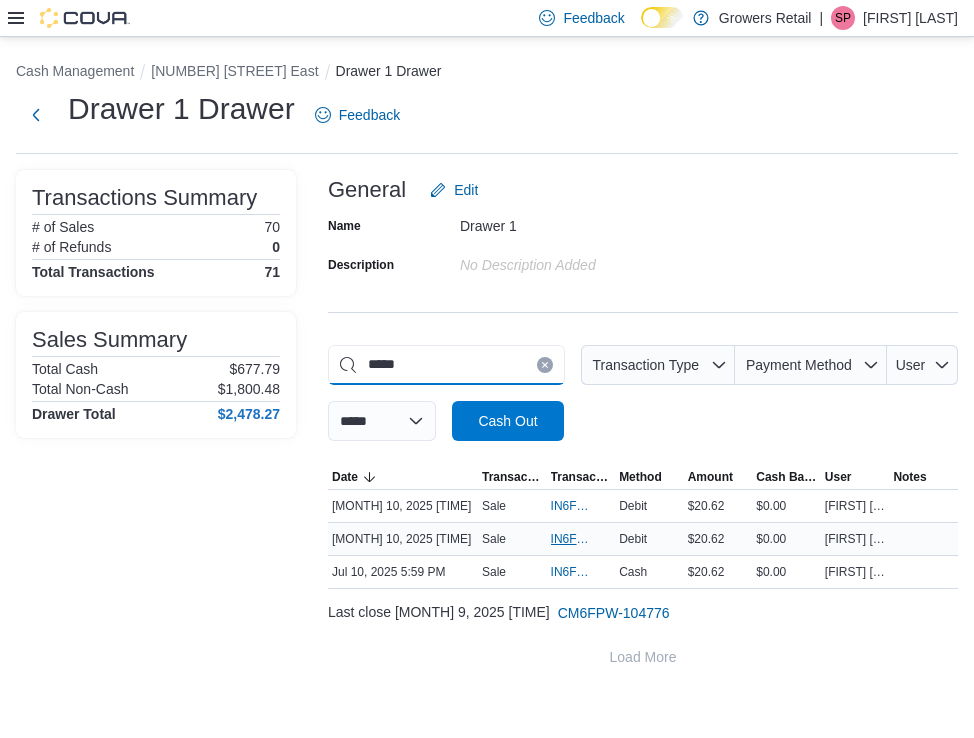 type on "*****" 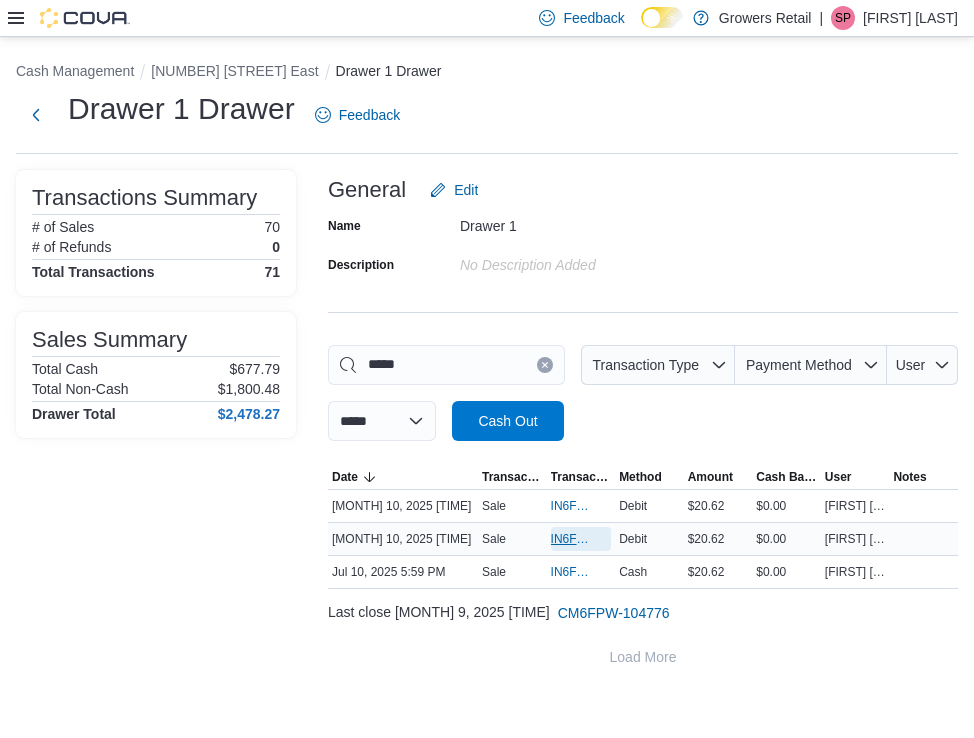 click on "IN6FPW-1959664" at bounding box center [581, 539] 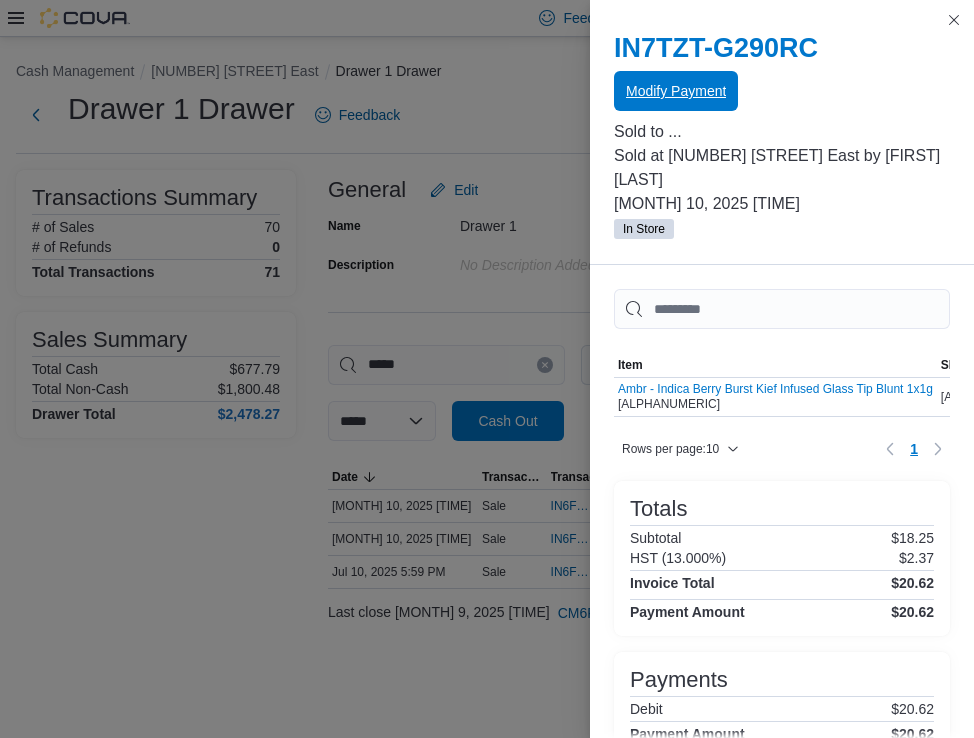 click on "Modify Payment" at bounding box center (782, 92) 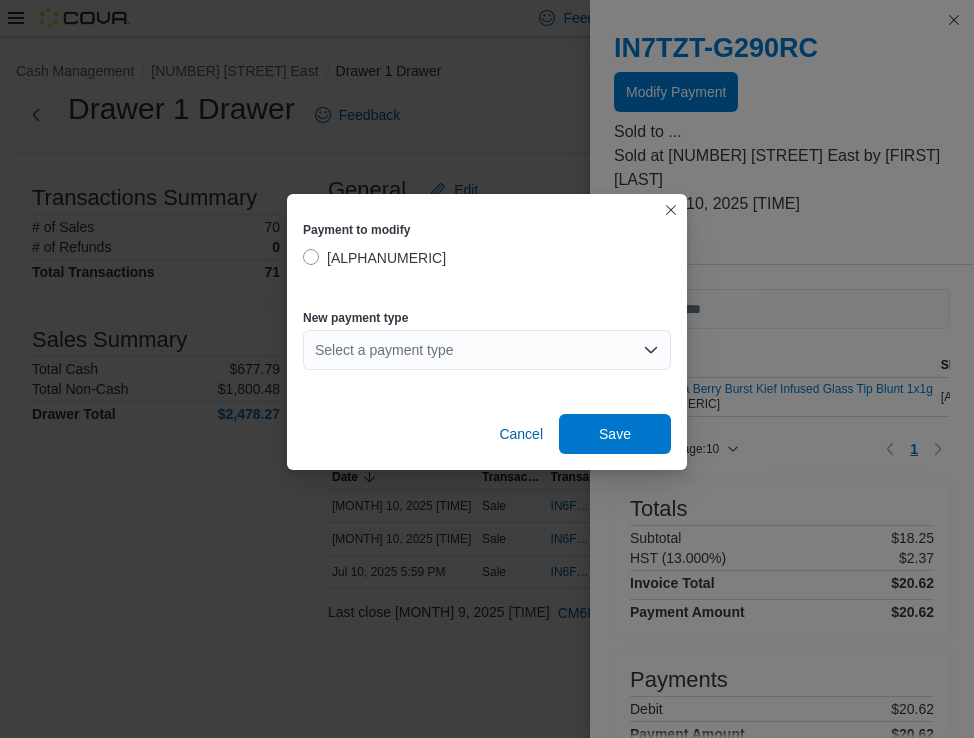 click on "Select a payment type" at bounding box center [487, 350] 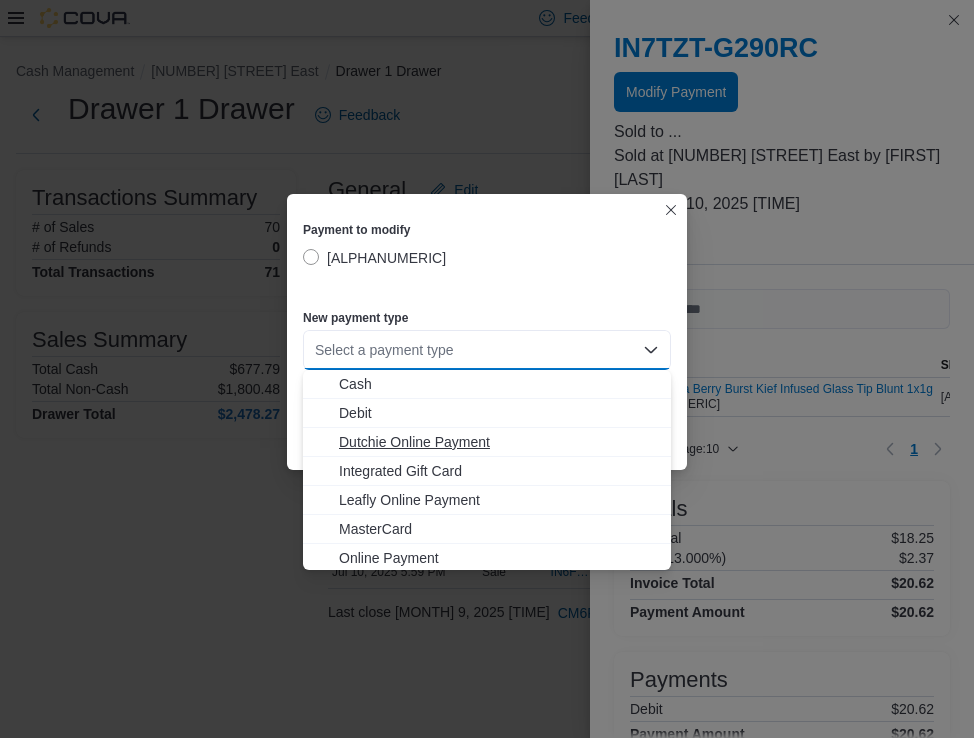 scroll, scrollTop: 32, scrollLeft: 0, axis: vertical 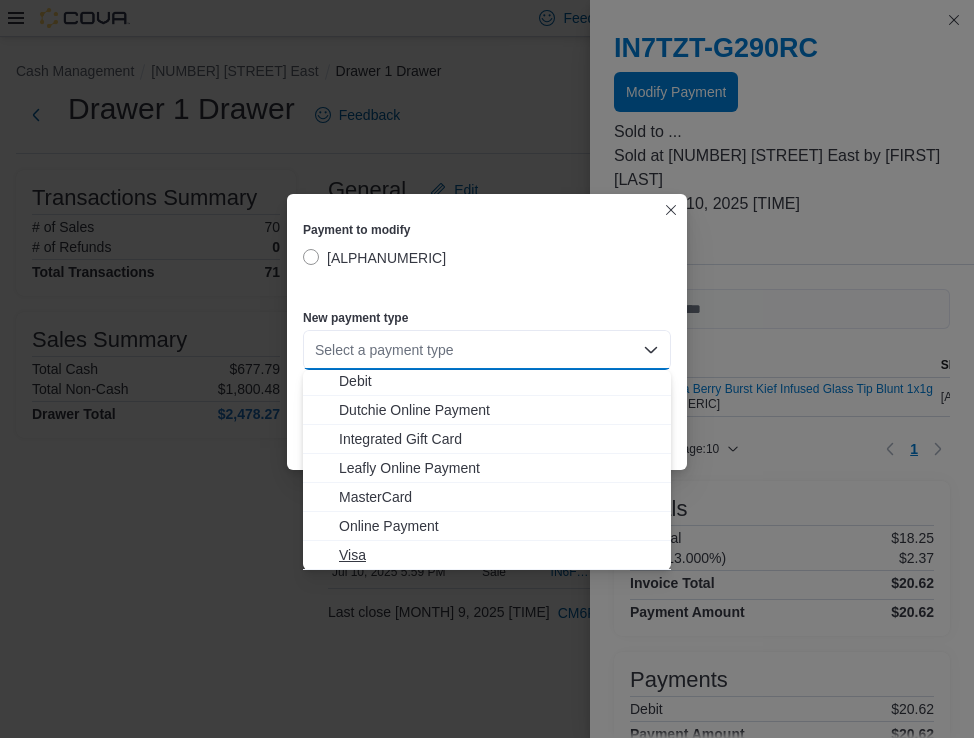 click on "Visa" at bounding box center [499, 555] 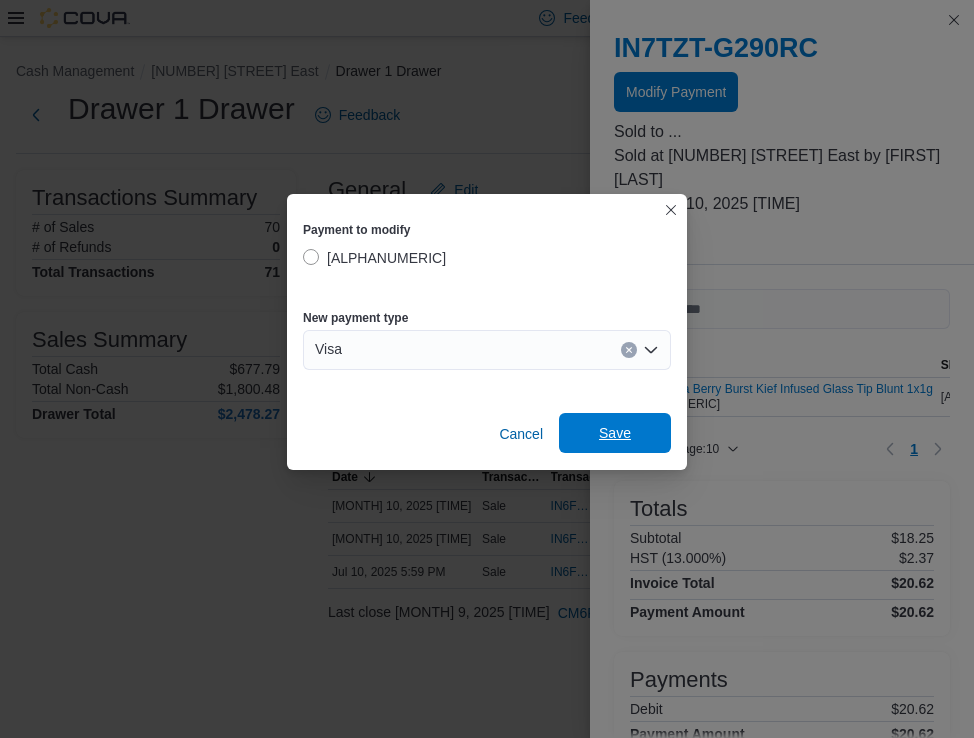 click on "Save" at bounding box center [615, 433] 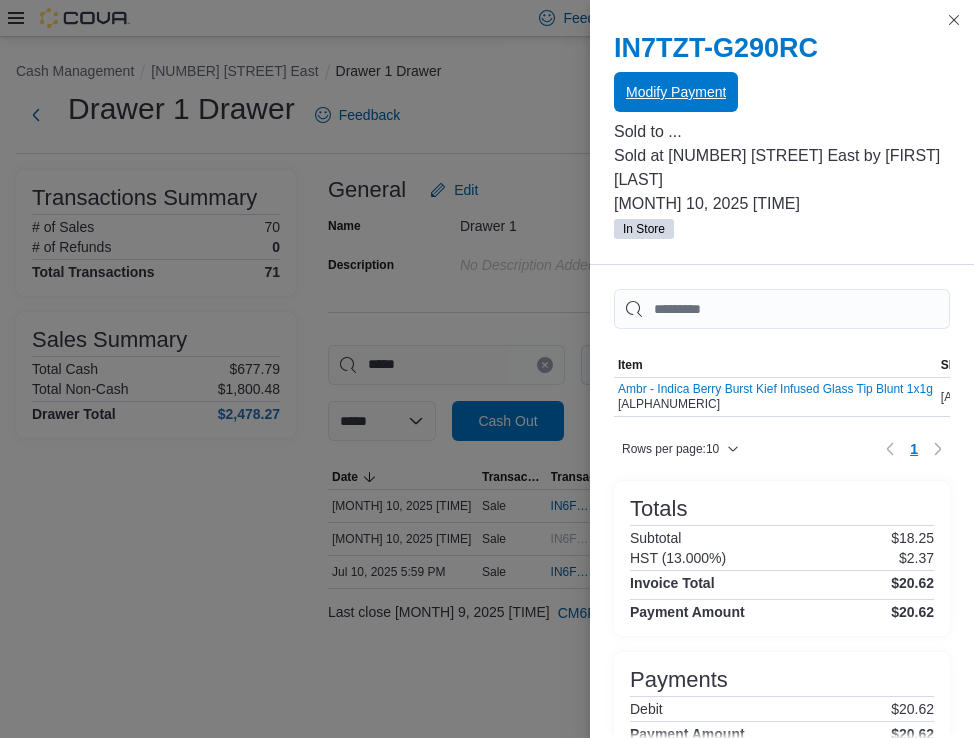 scroll, scrollTop: 0, scrollLeft: 0, axis: both 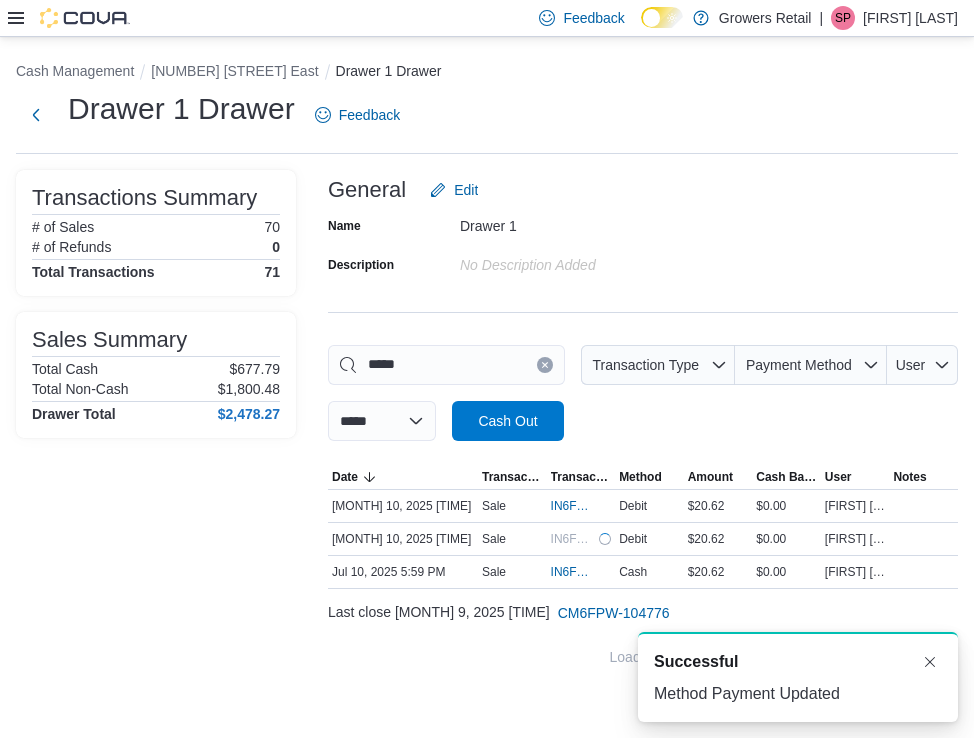 click 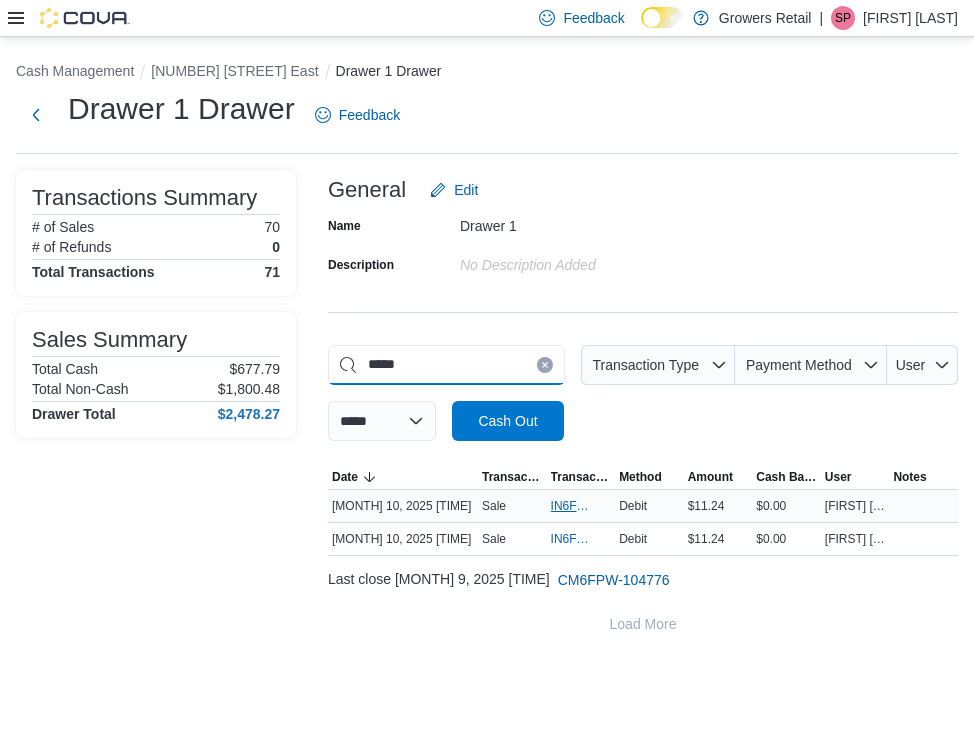 type on "*****" 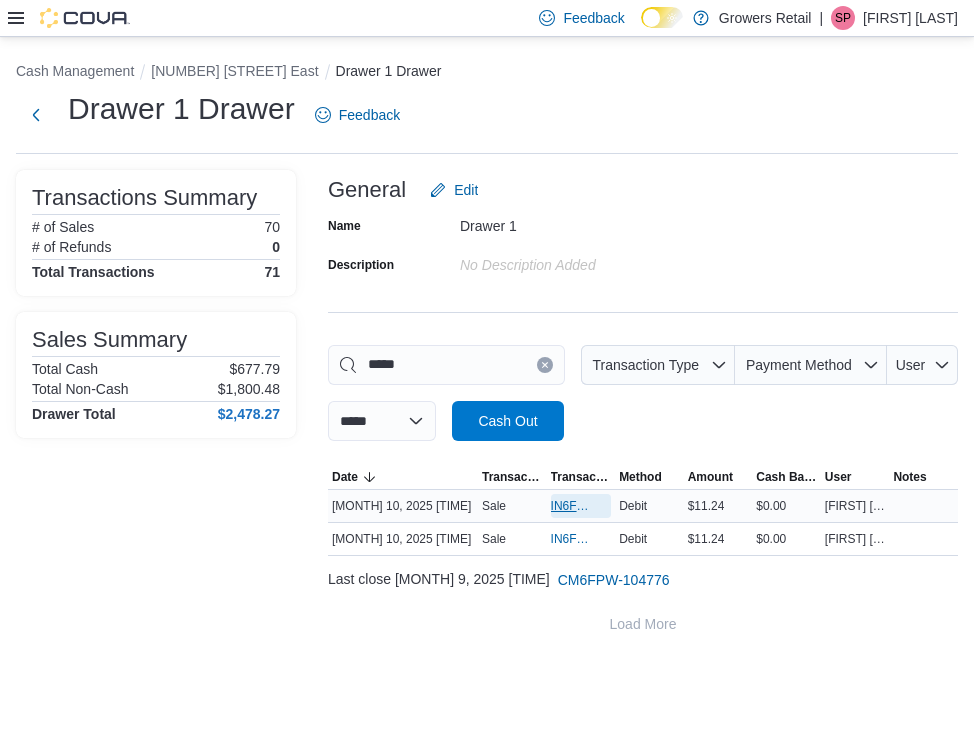 click on "IN6FPW-1959739" at bounding box center [571, 506] 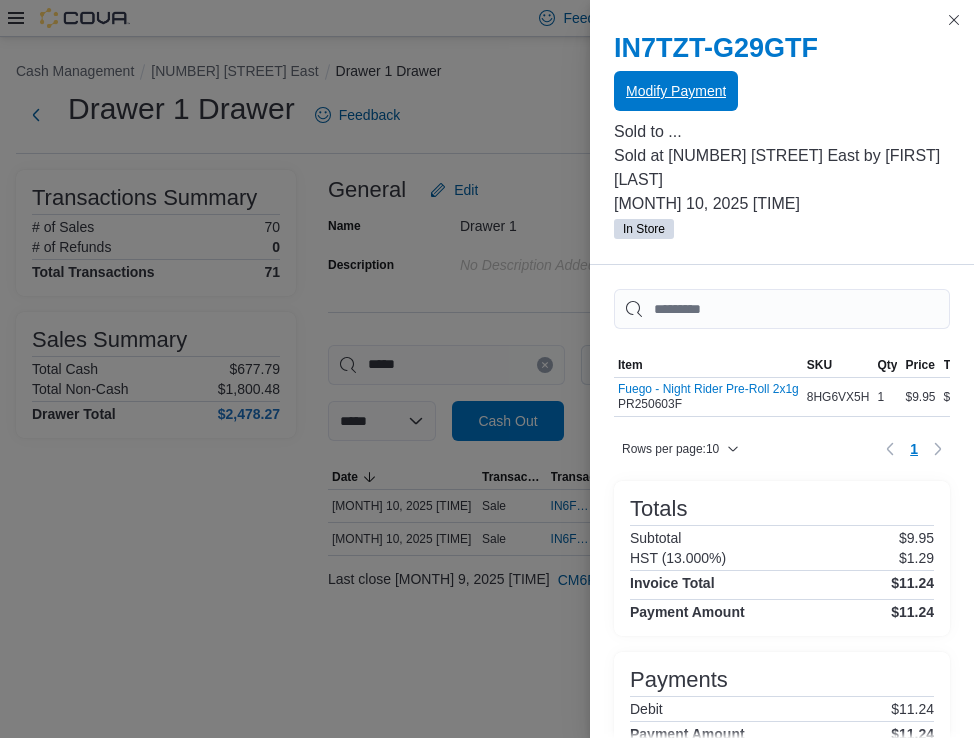 click on "Modify Payment" at bounding box center (676, 91) 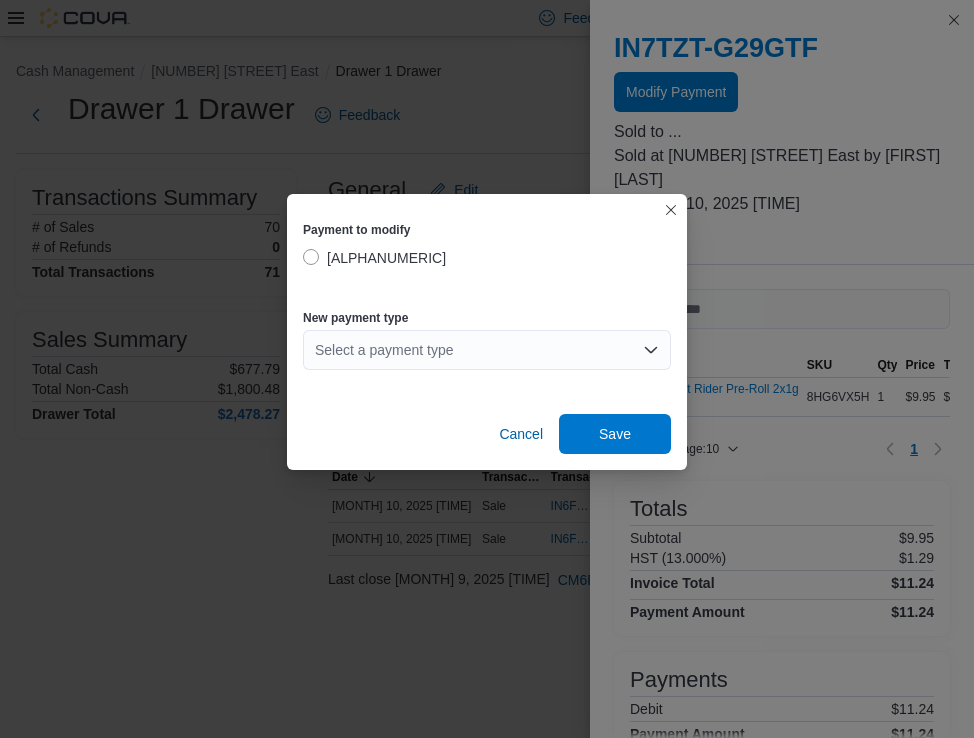 click on "Select a payment type" at bounding box center (487, 350) 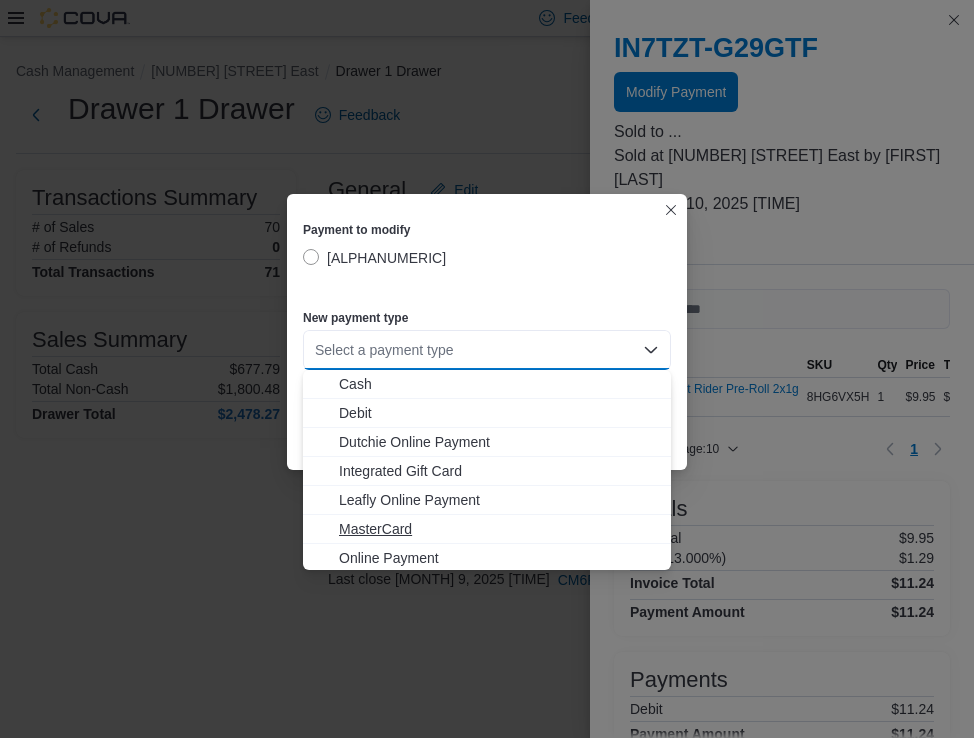 click on "MasterCard" at bounding box center (499, 529) 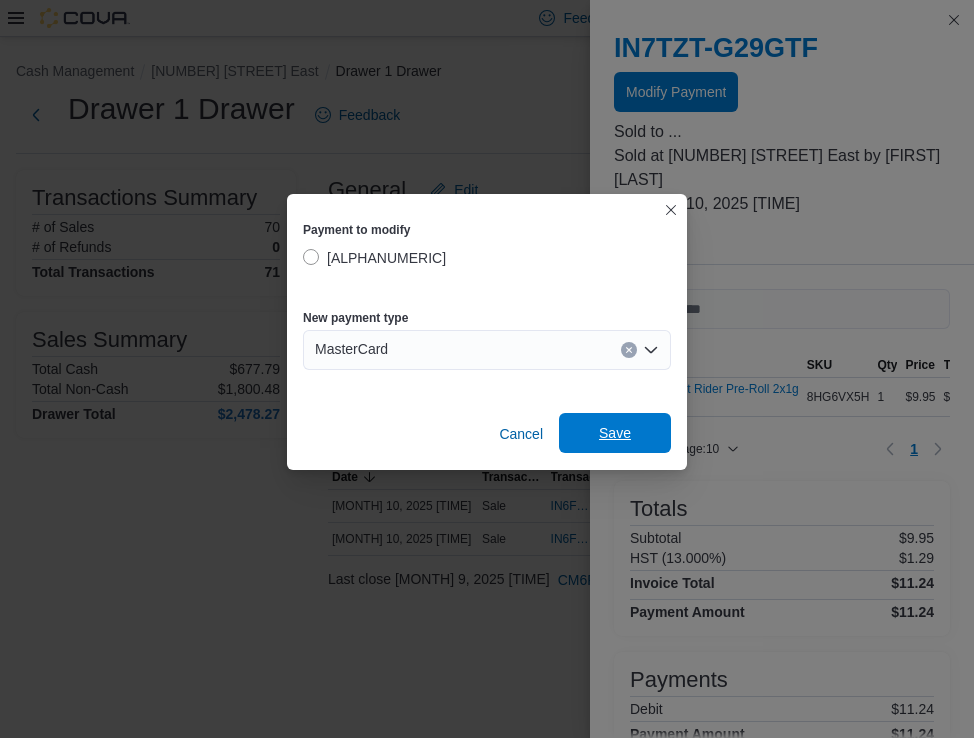 click on "Save" at bounding box center (615, 433) 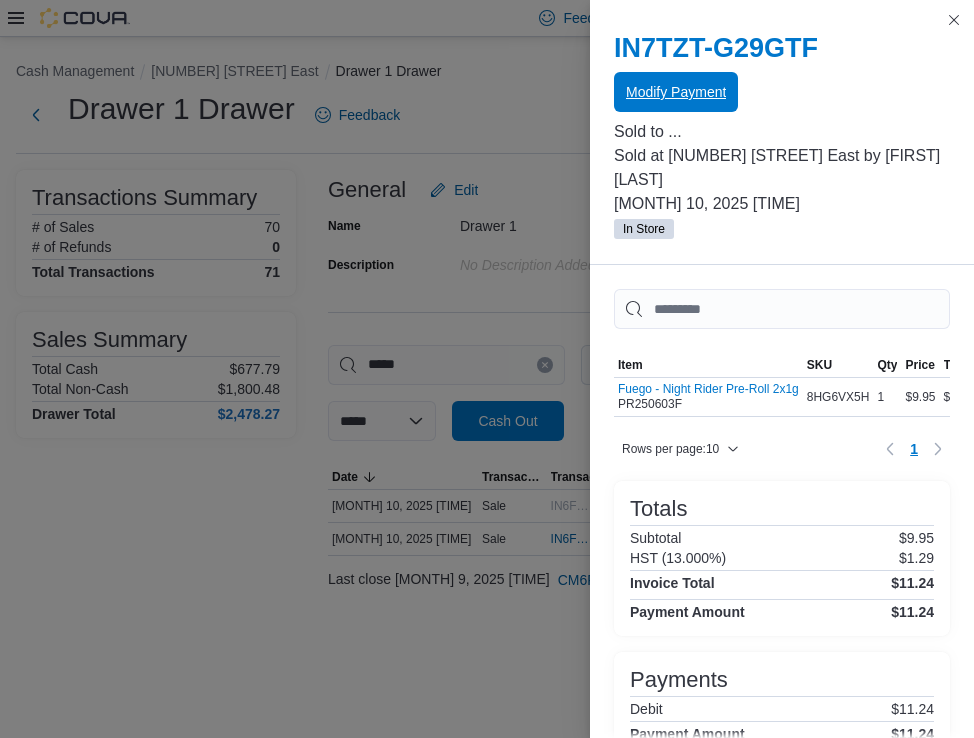 scroll, scrollTop: 0, scrollLeft: 0, axis: both 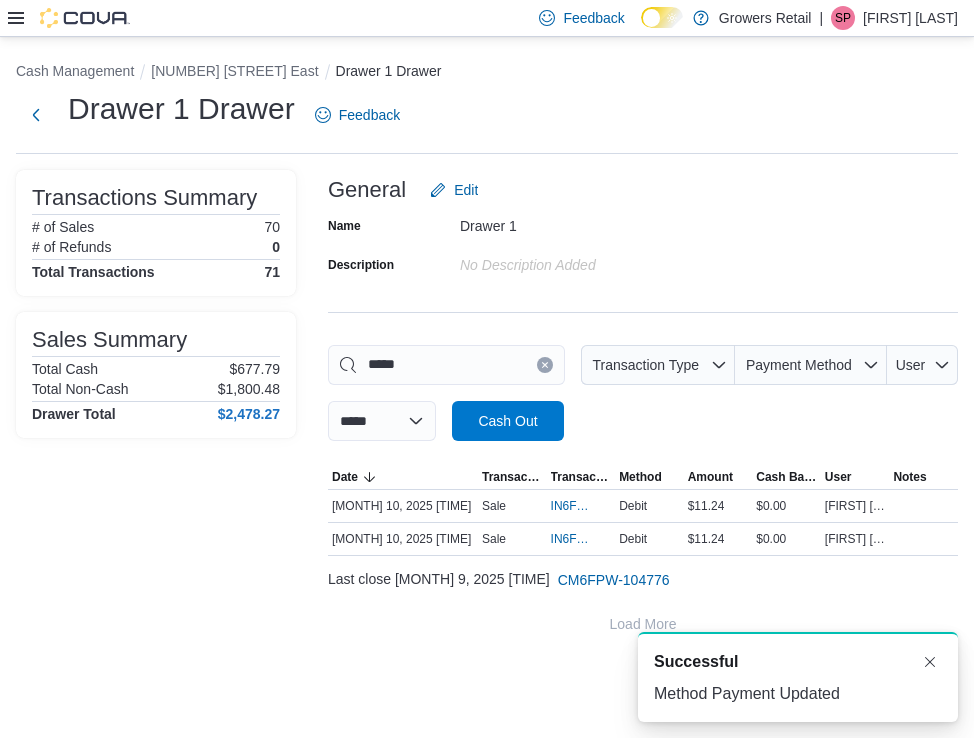 click at bounding box center (545, 365) 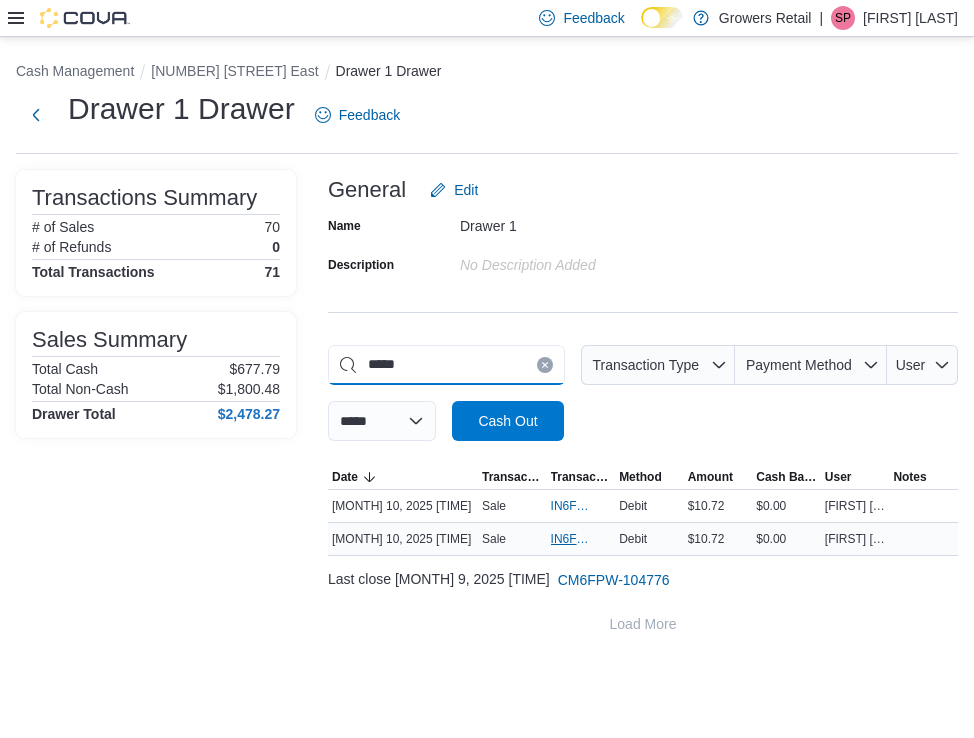 type on "*****" 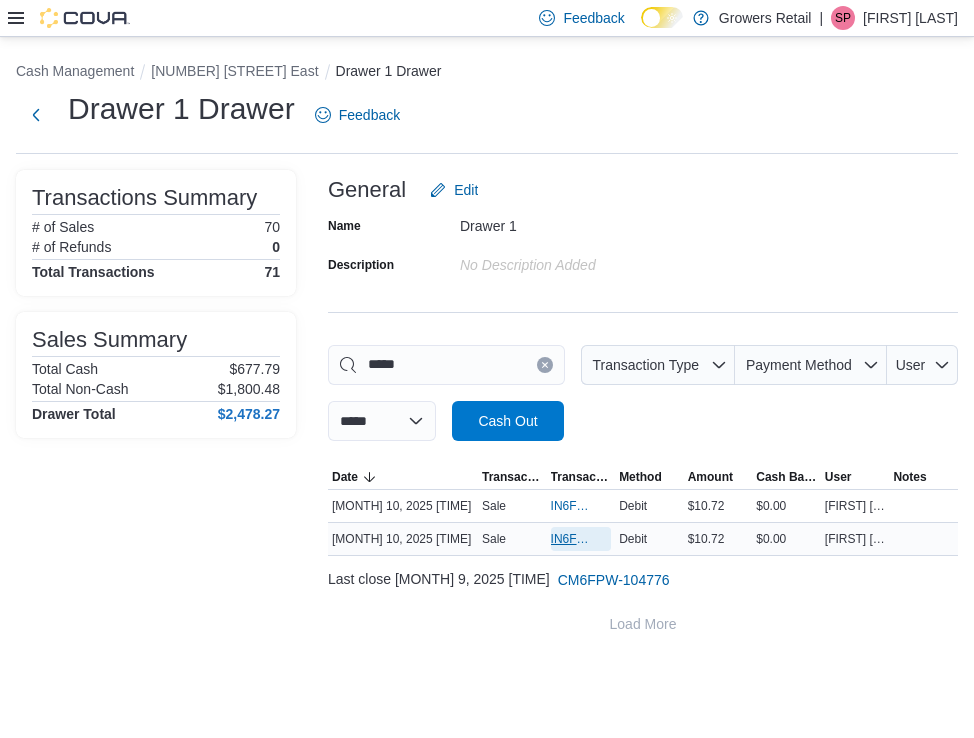 click on "IN6FPW-1959413" at bounding box center (571, 539) 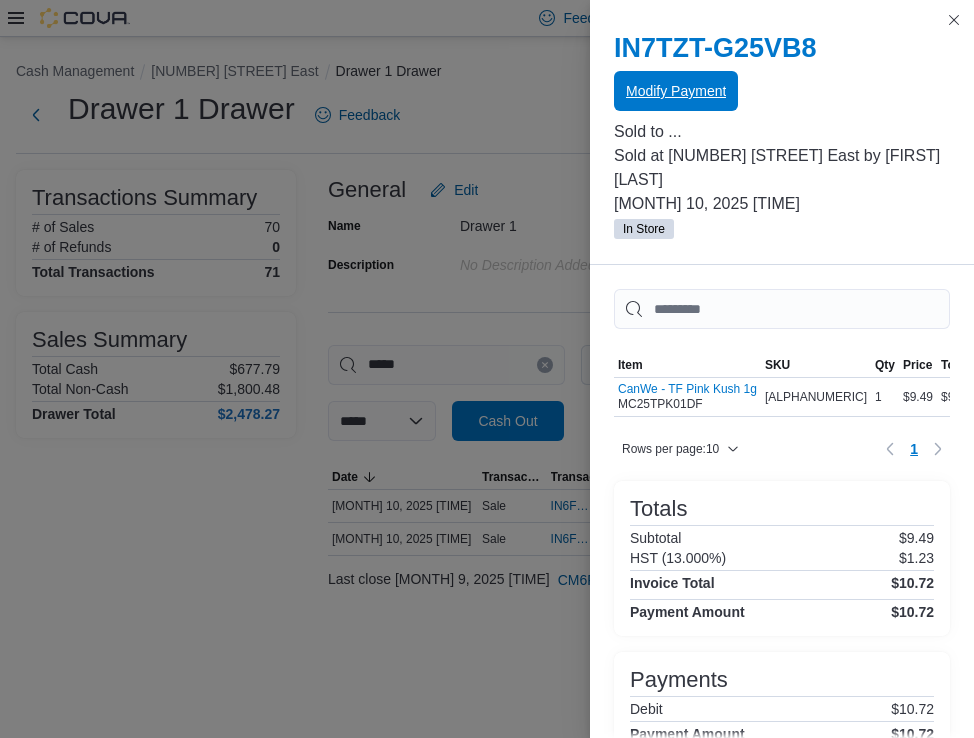 click on "Modify Payment" at bounding box center (676, 91) 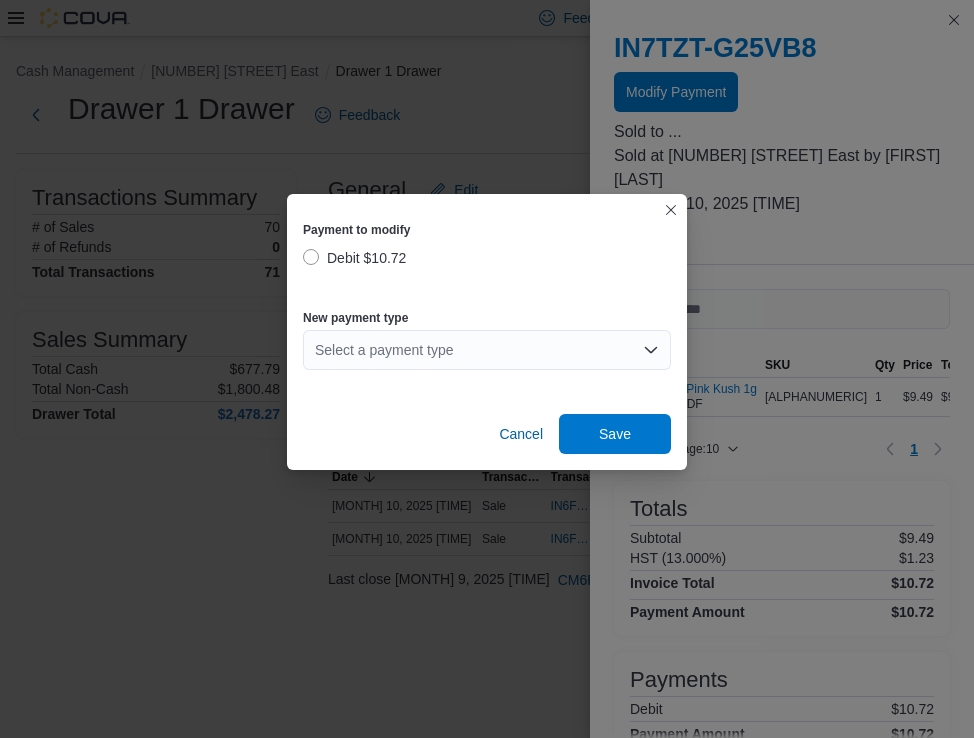click on "Select a payment type" at bounding box center [487, 350] 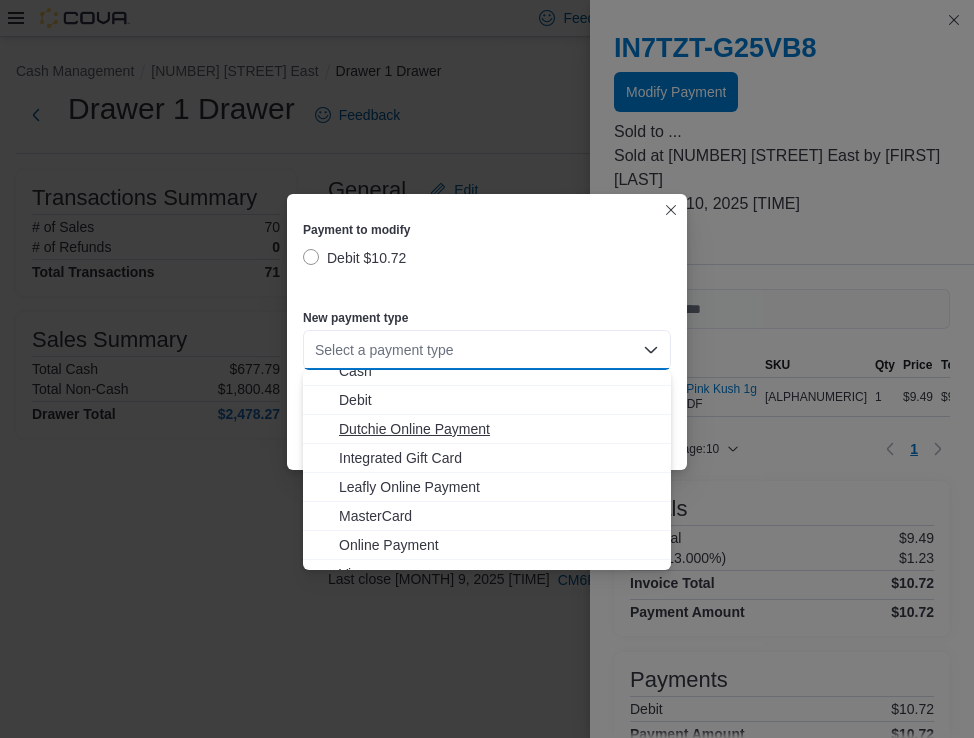 scroll, scrollTop: 32, scrollLeft: 0, axis: vertical 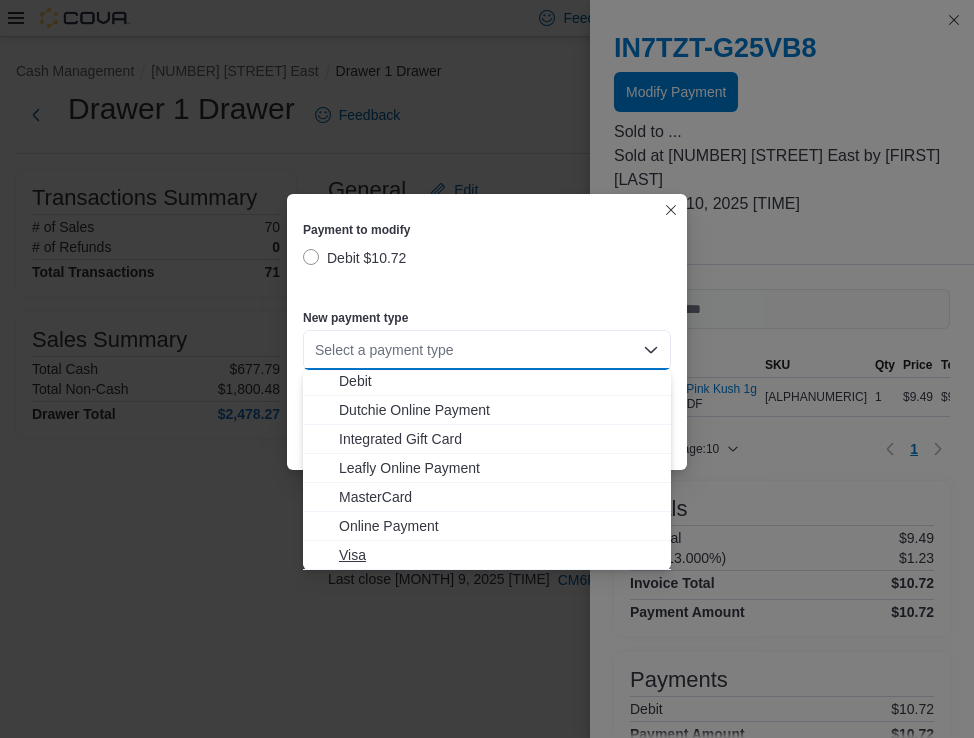 click on "Visa" at bounding box center (499, 555) 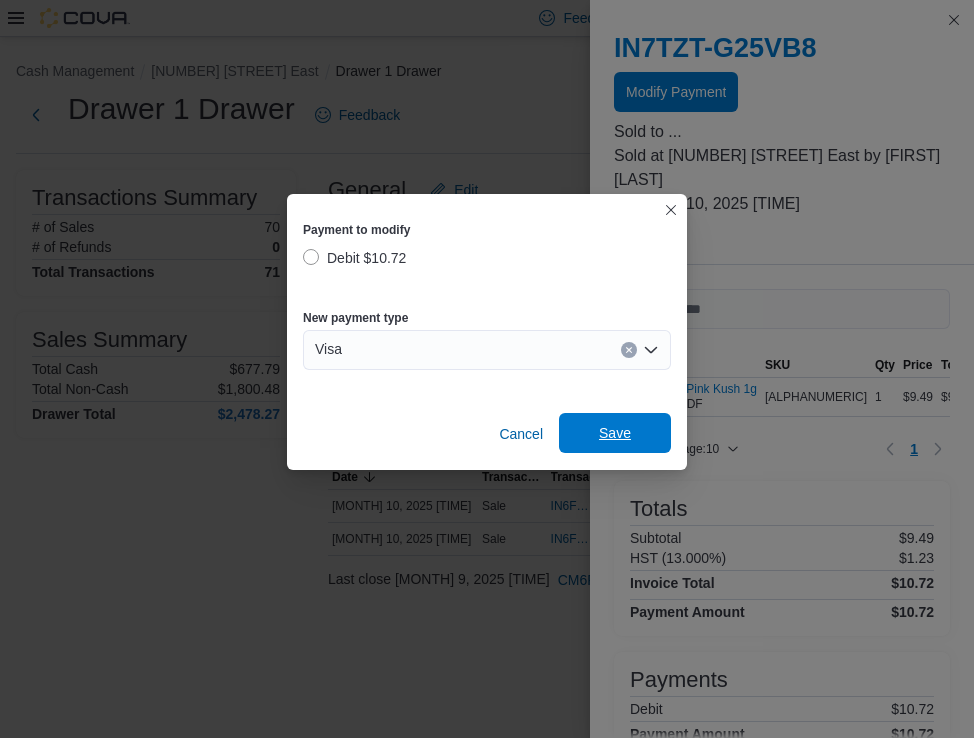 click on "Save" at bounding box center (615, 433) 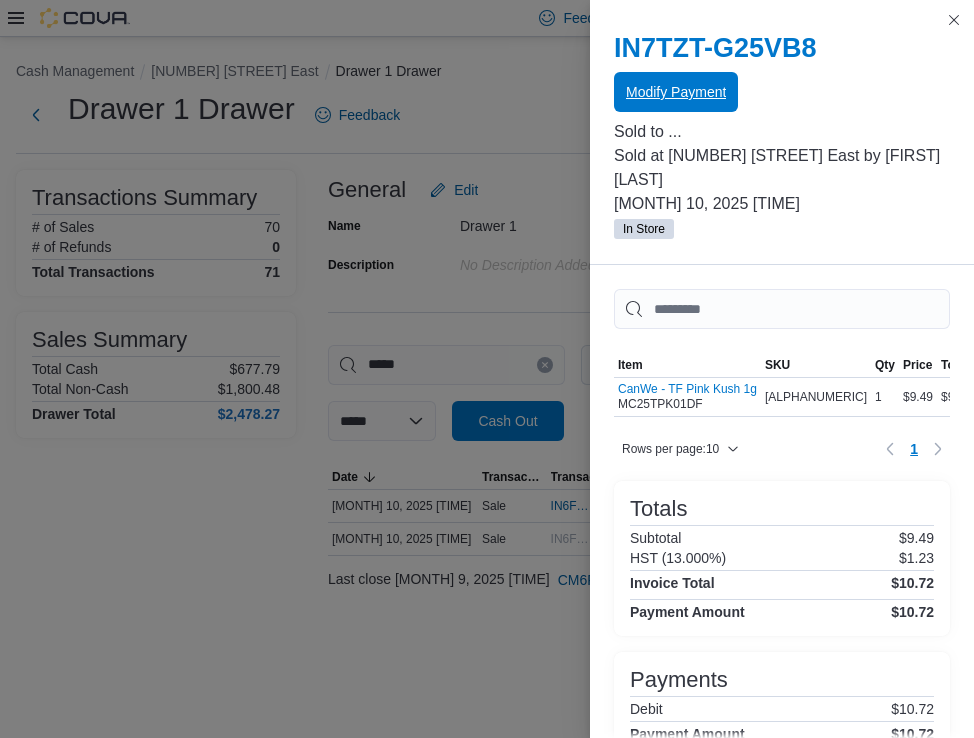 scroll, scrollTop: 0, scrollLeft: 0, axis: both 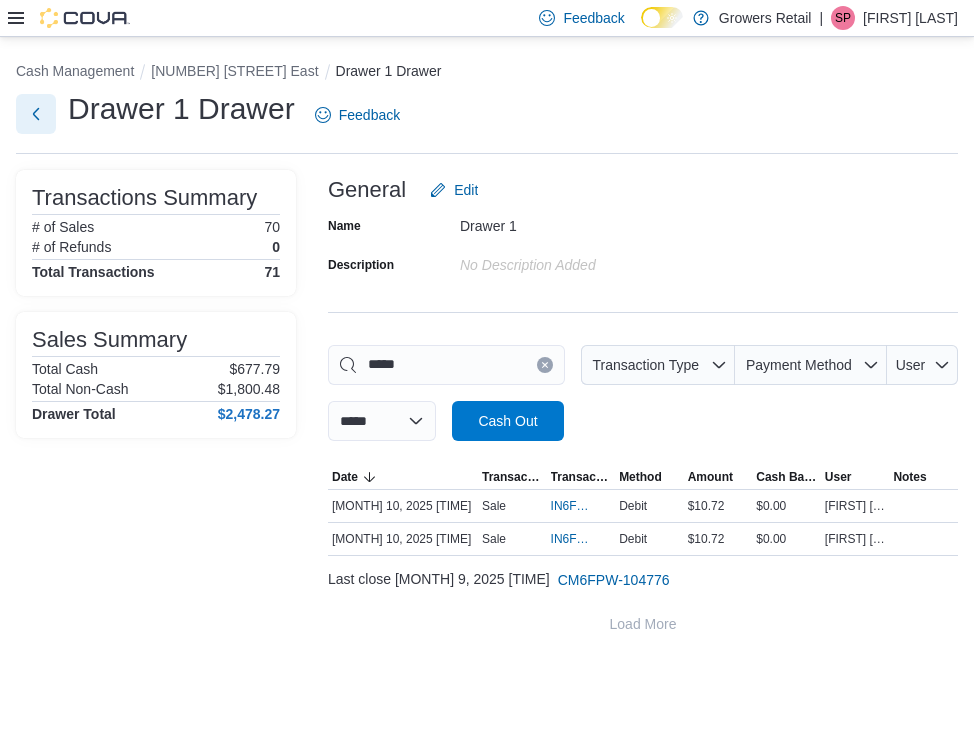 click at bounding box center [36, 114] 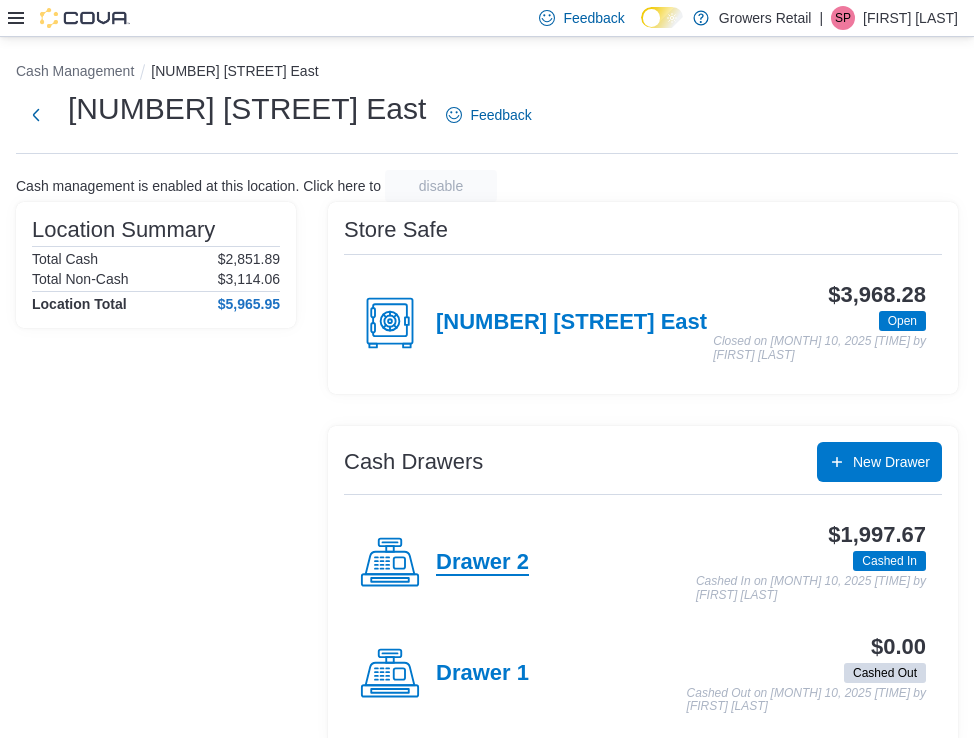 click on "Drawer 2" at bounding box center (482, 563) 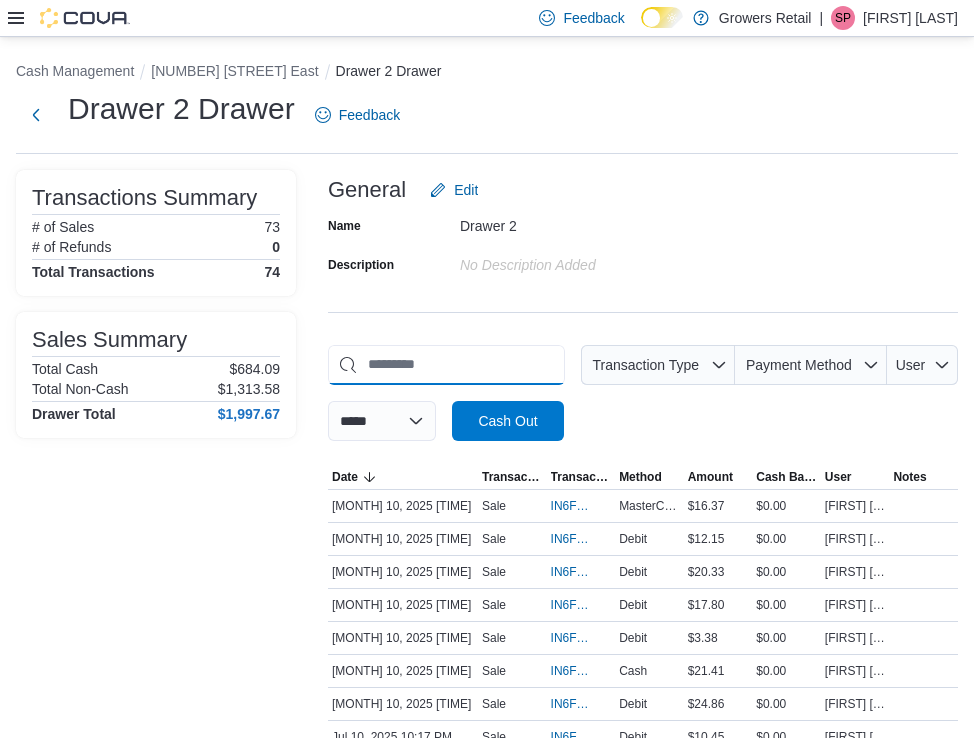 click at bounding box center (446, 365) 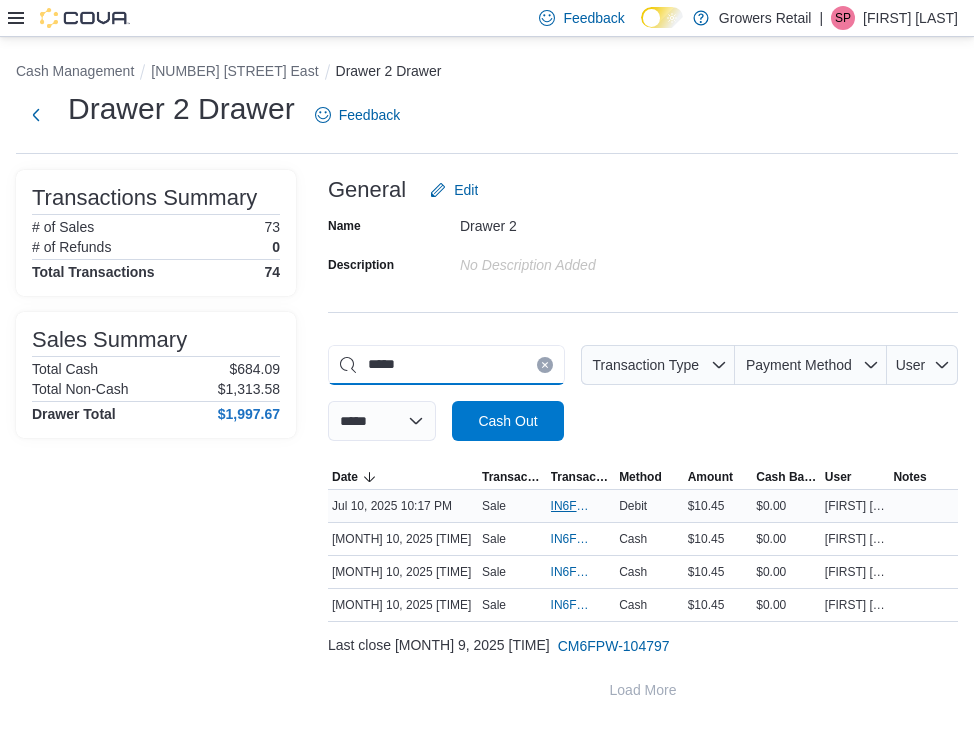 type on "*****" 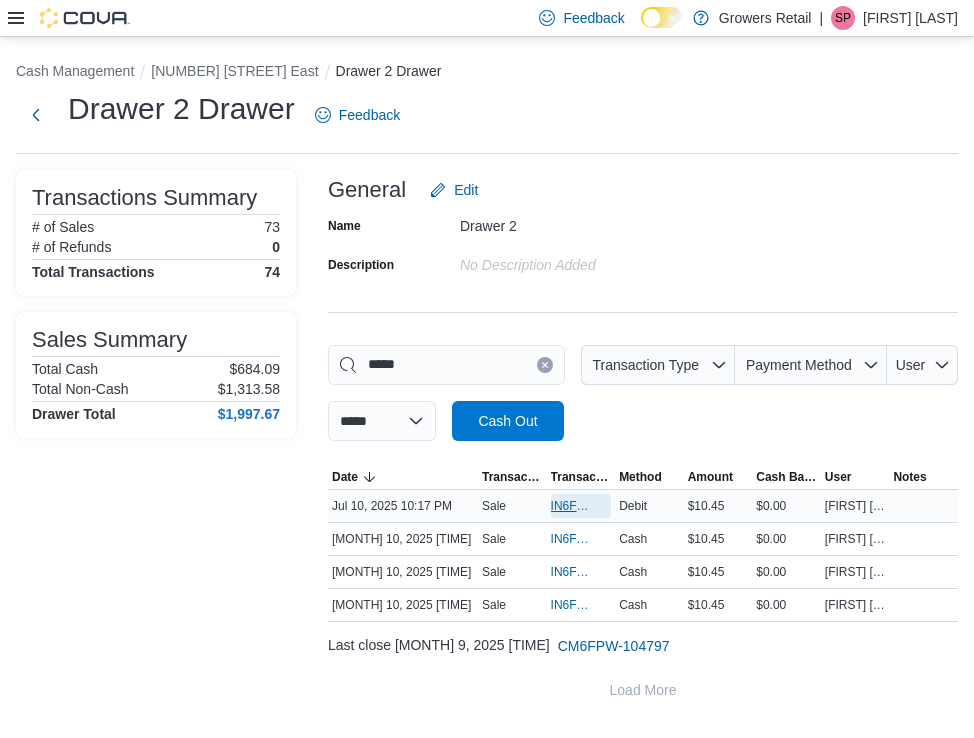 click on "IN6FPW-1959869" at bounding box center (571, 506) 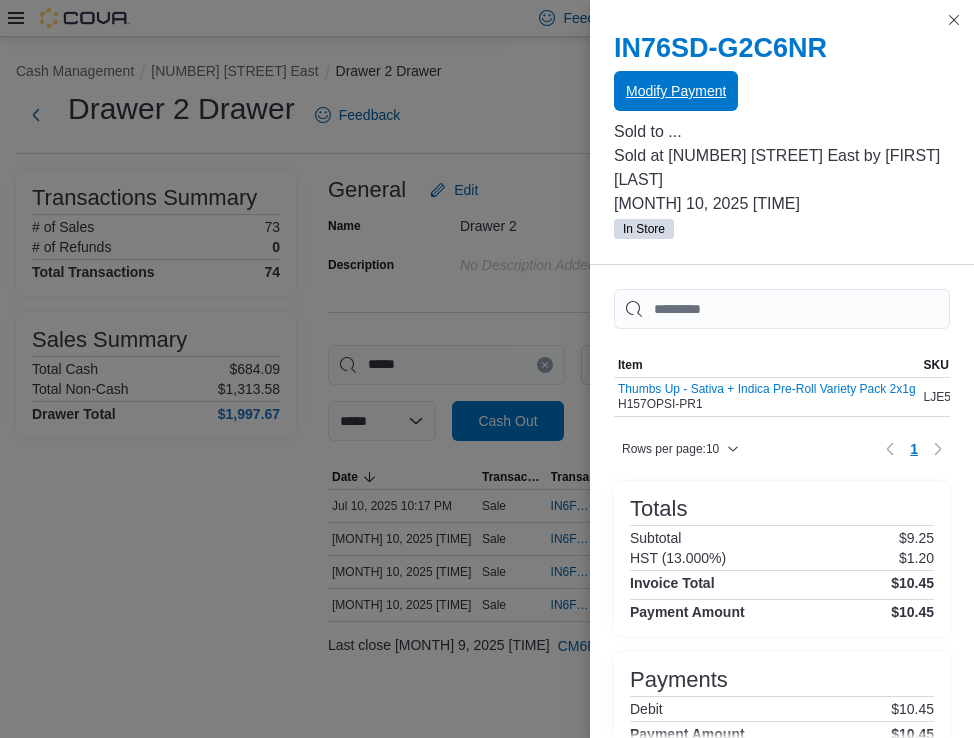 click on "Modify Payment" at bounding box center [676, 91] 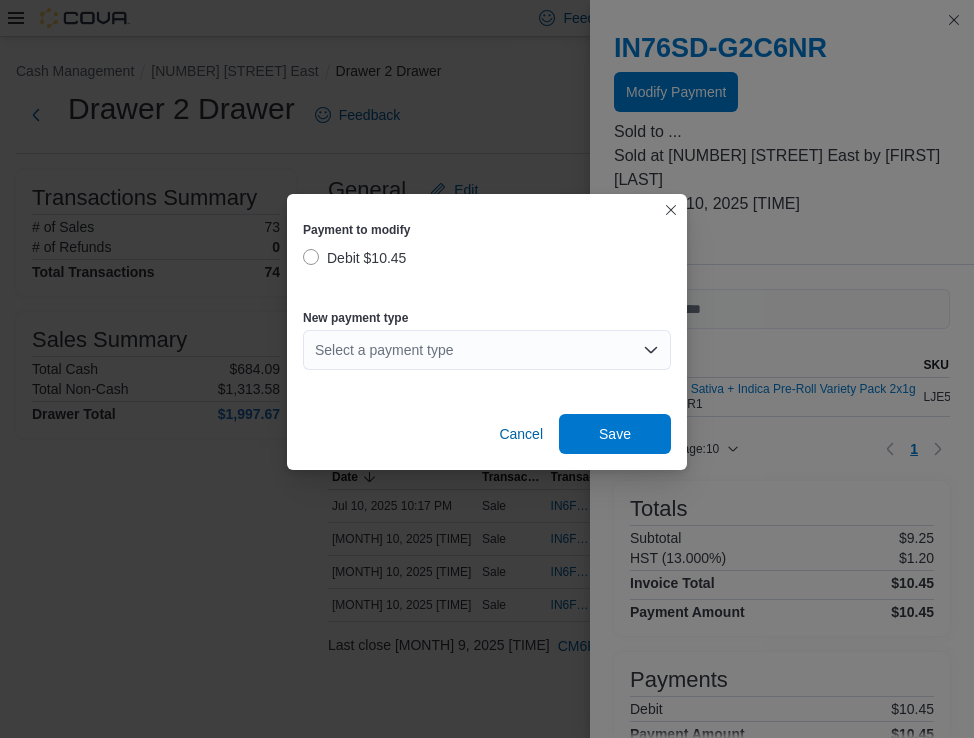 click on "Select a payment type" at bounding box center (487, 350) 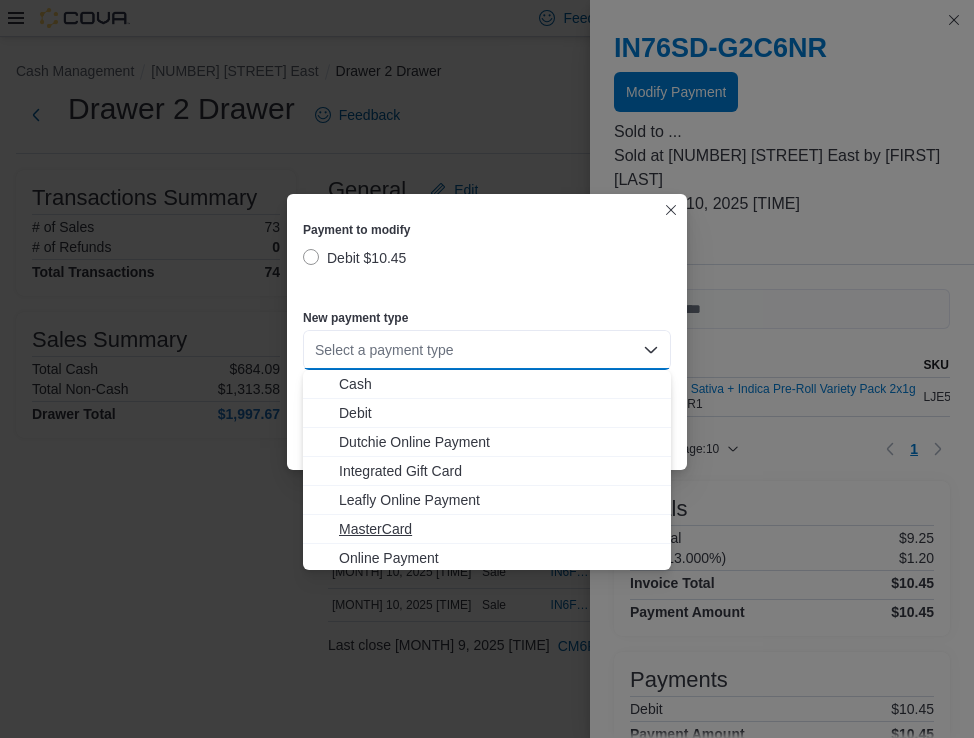 click on "MasterCard" at bounding box center [499, 529] 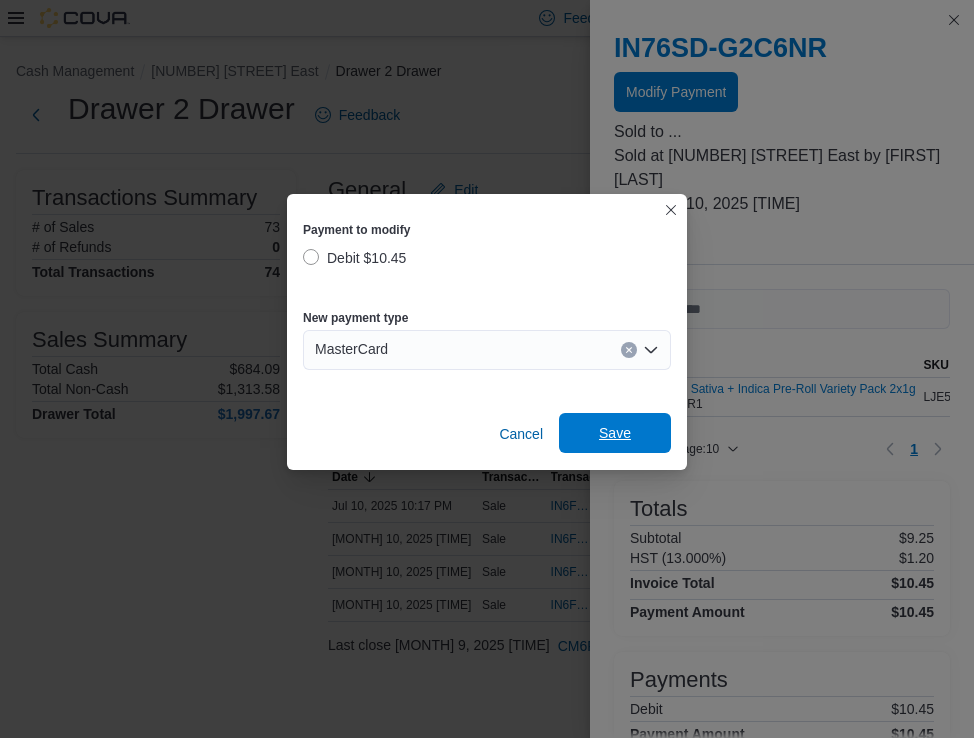 click on "Save" at bounding box center (615, 433) 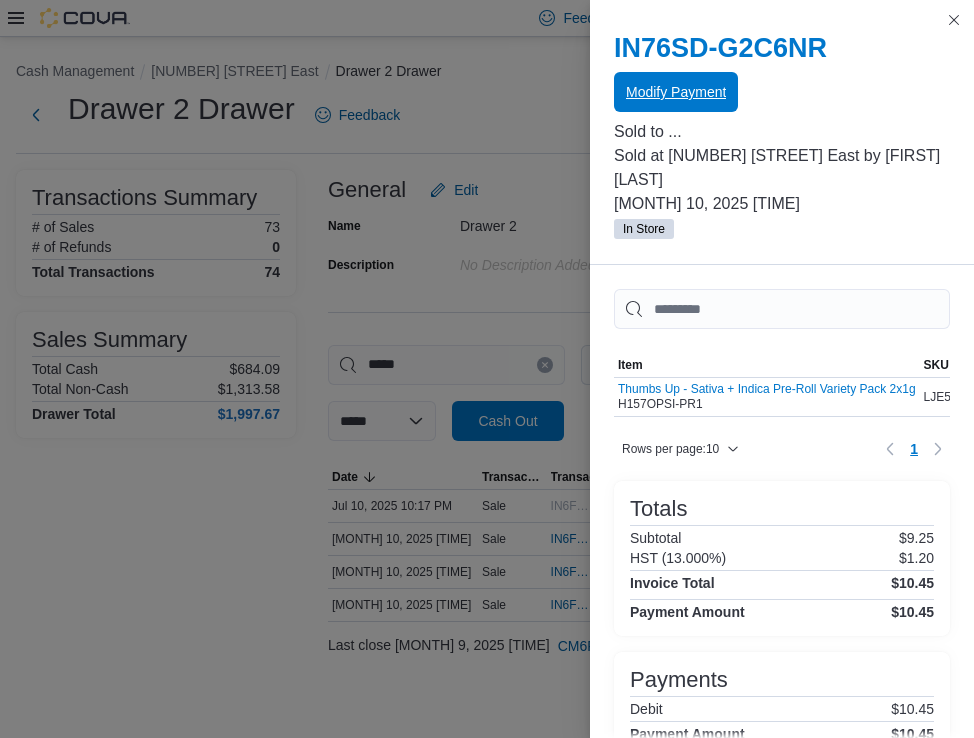scroll, scrollTop: 0, scrollLeft: 0, axis: both 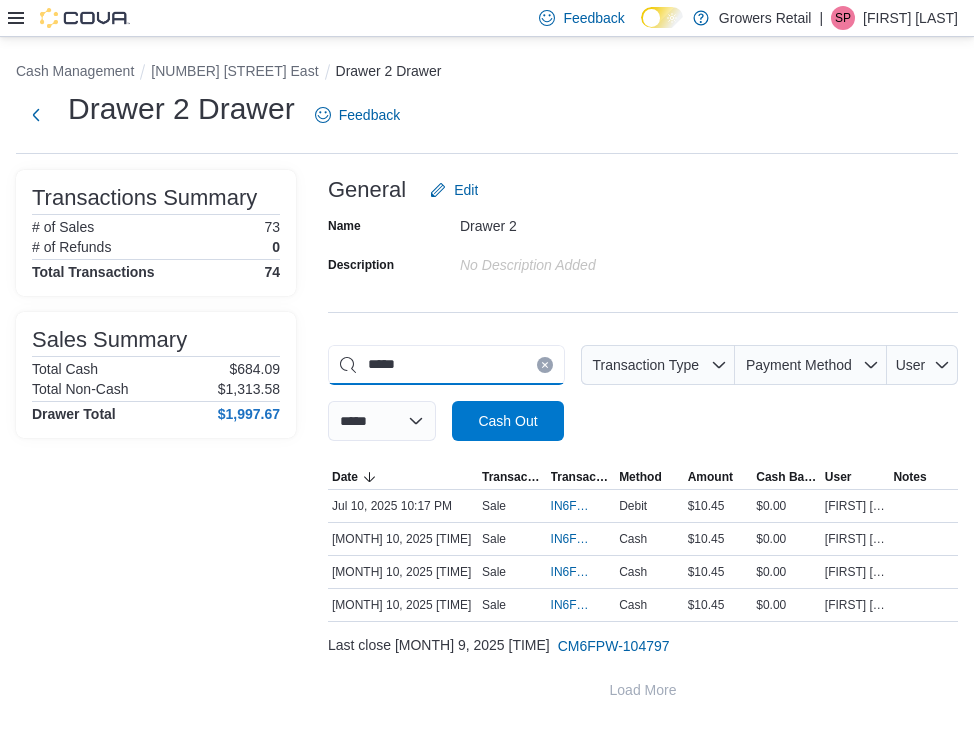 click on "*****" at bounding box center [446, 365] 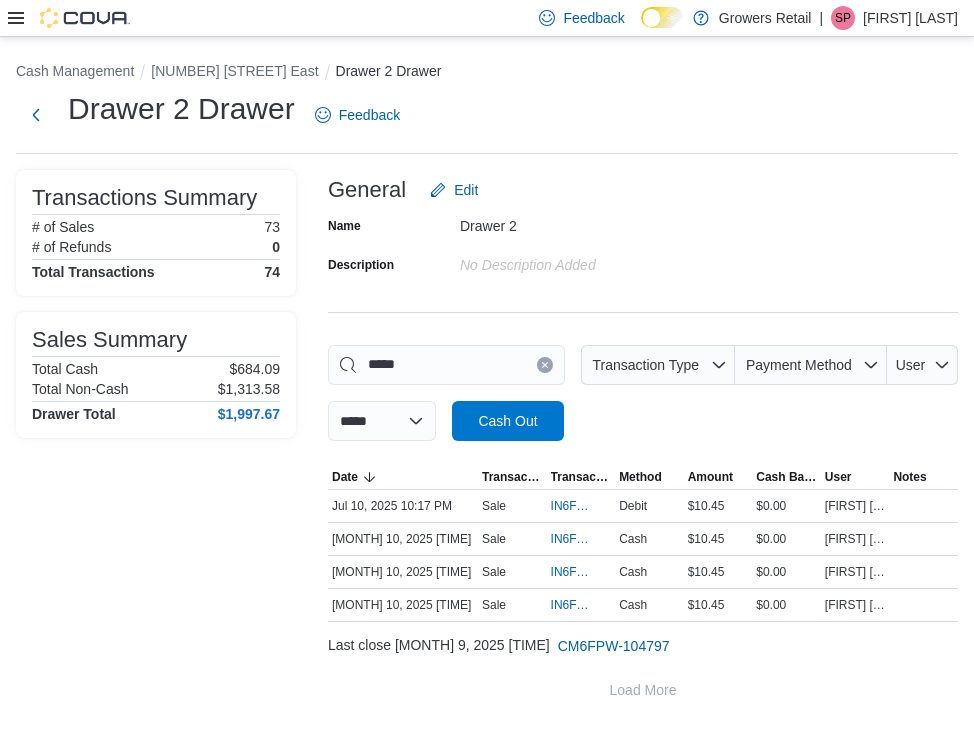 click 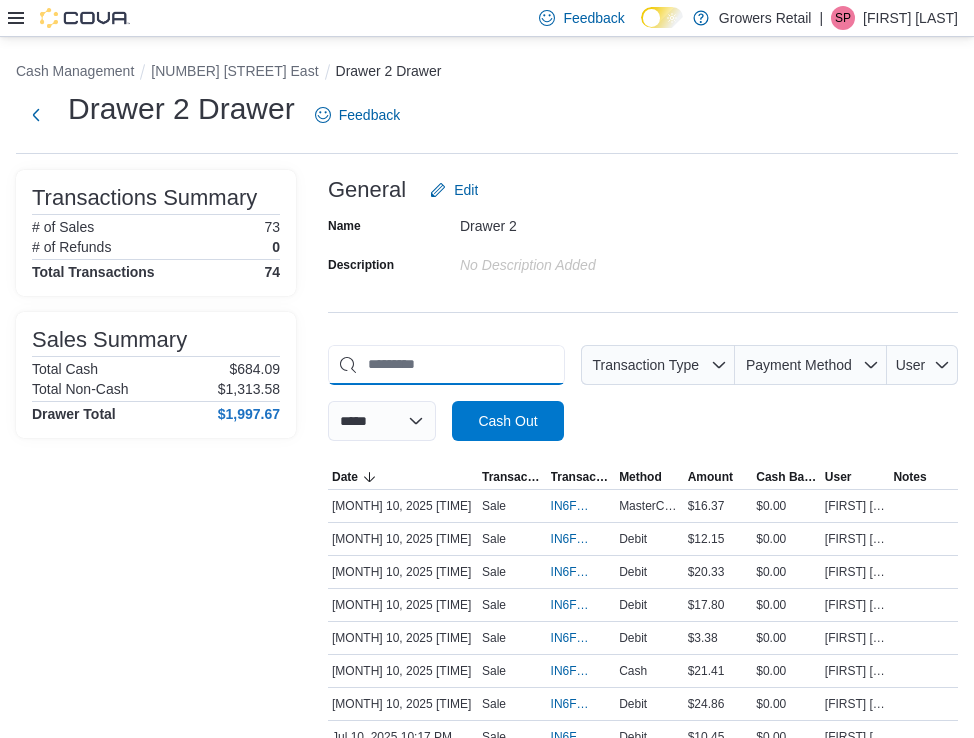 click at bounding box center [446, 365] 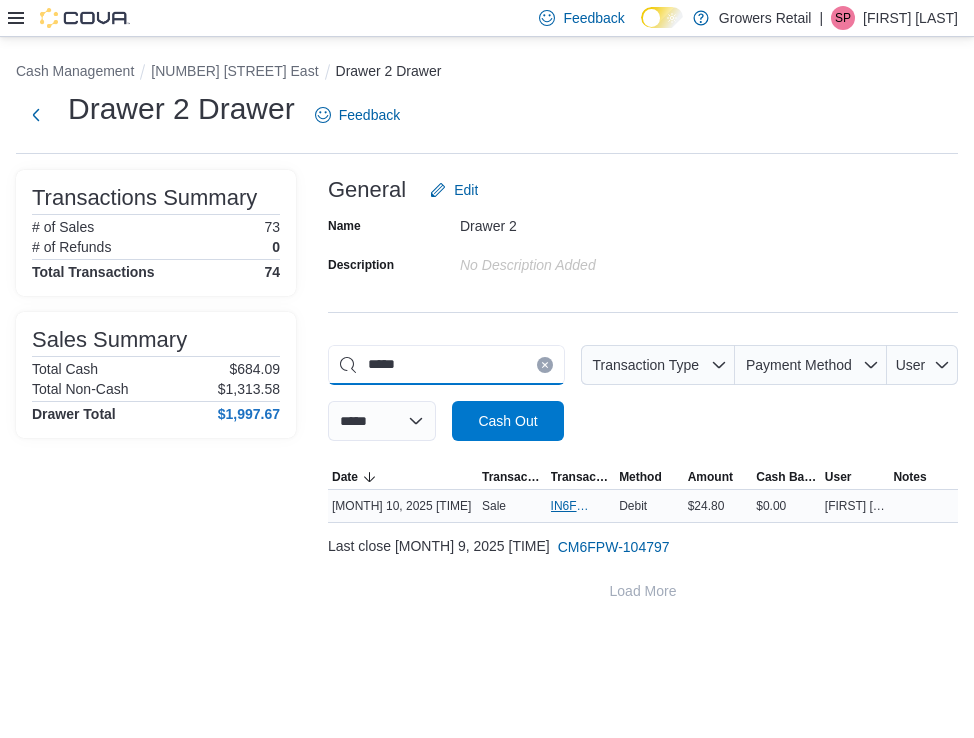 type on "*****" 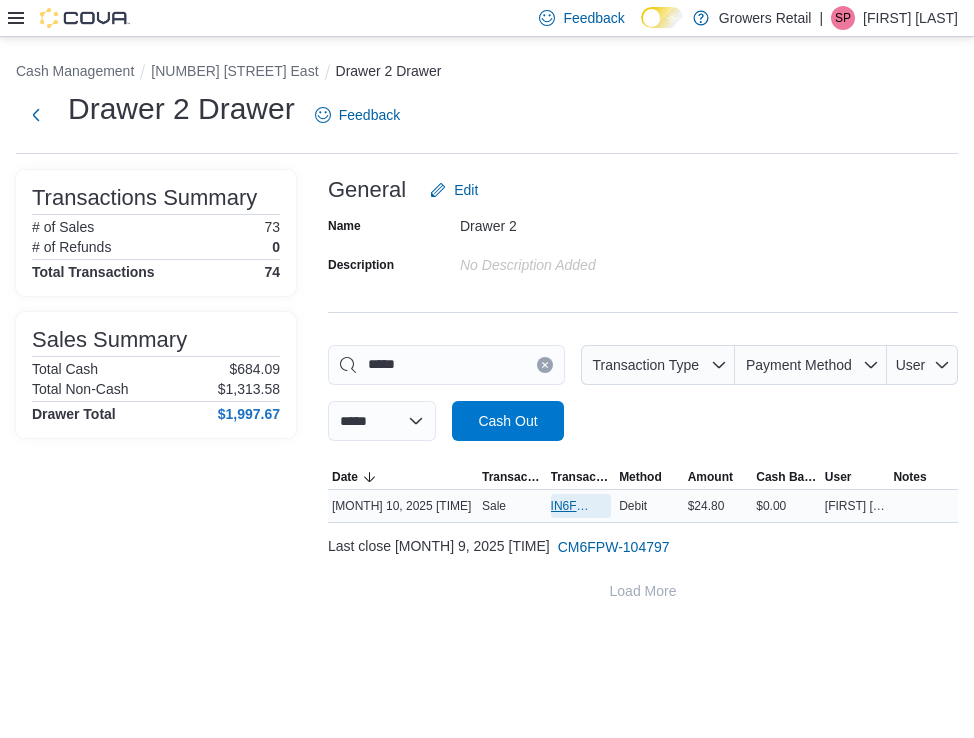 click on "IN6FPW-1959500" at bounding box center (571, 506) 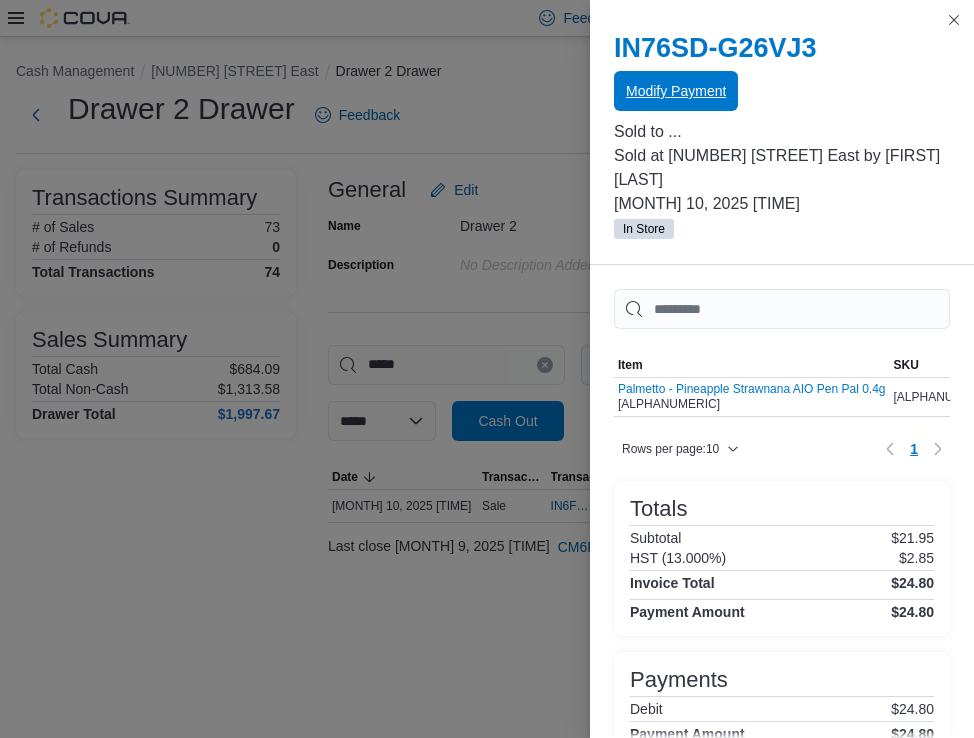 click on "Modify Payment" at bounding box center (676, 91) 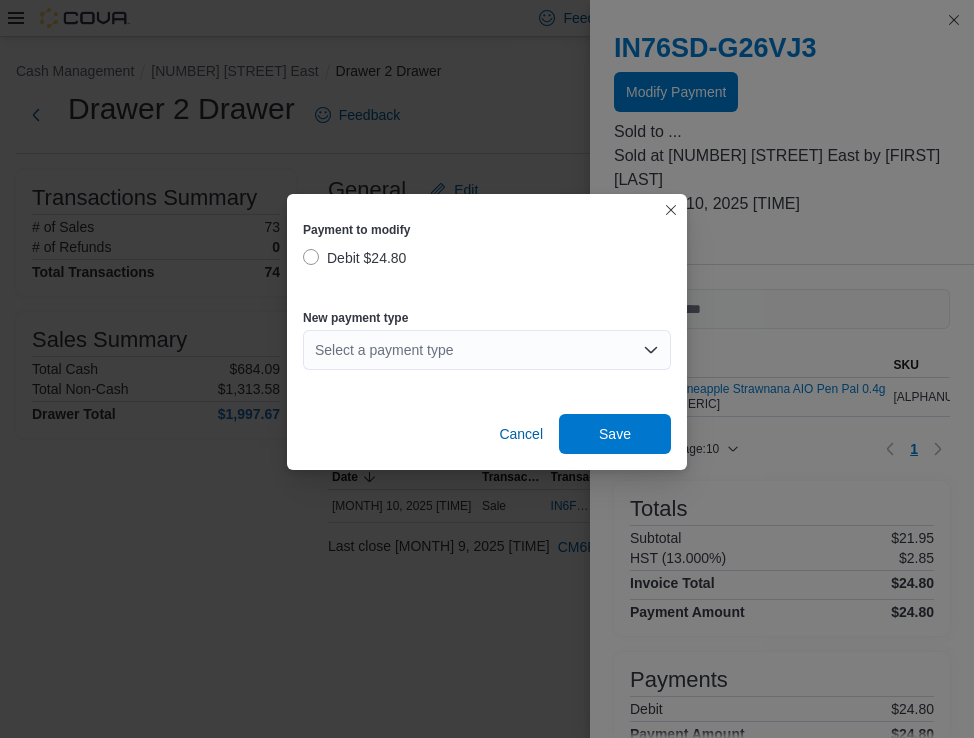 click on "Select a payment type" at bounding box center [487, 350] 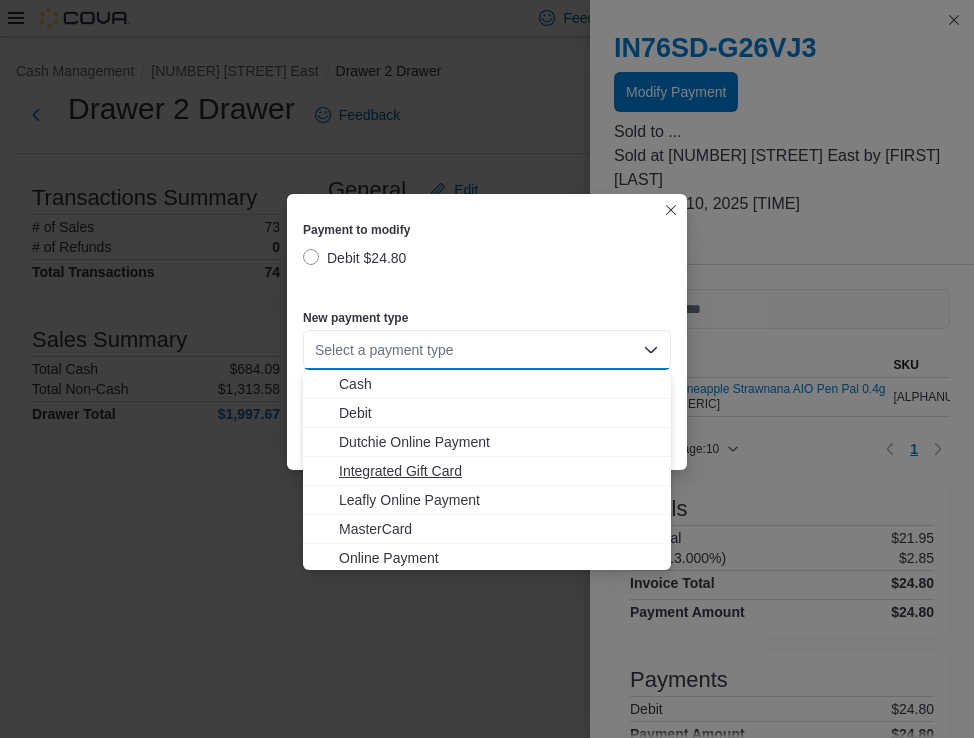 scroll, scrollTop: 32, scrollLeft: 0, axis: vertical 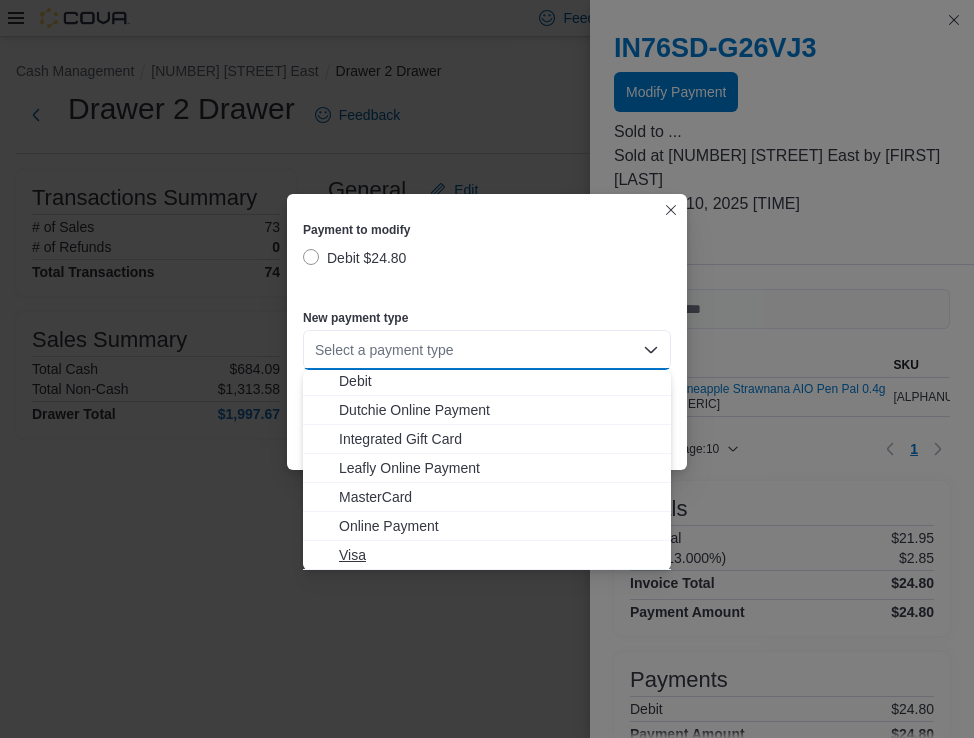 click on "Visa" at bounding box center [499, 555] 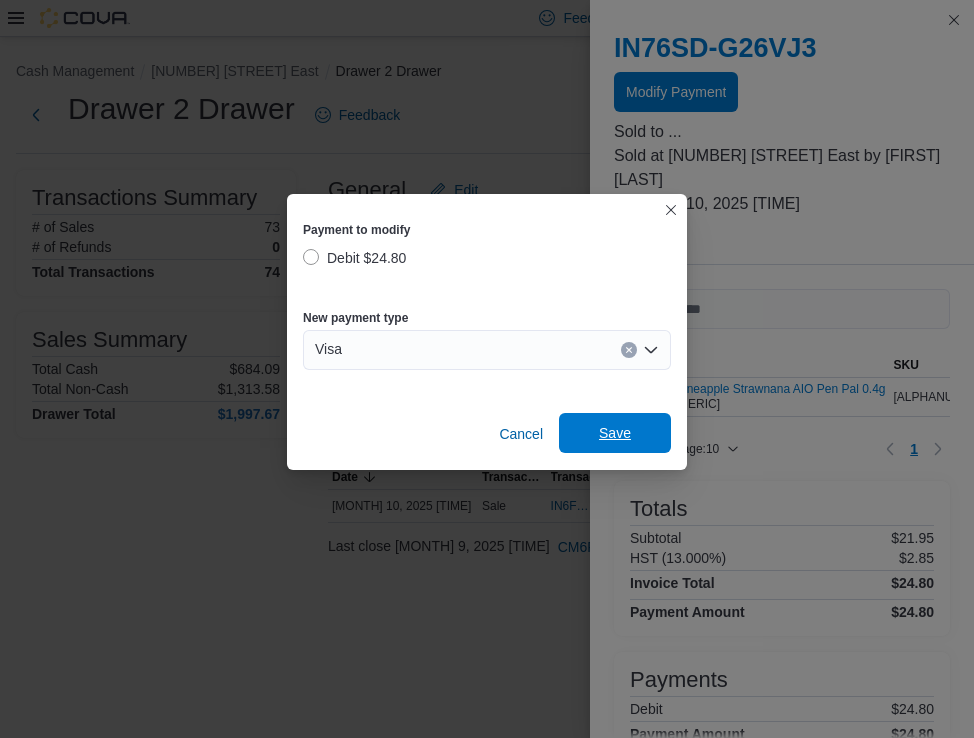 click on "Save" at bounding box center [615, 433] 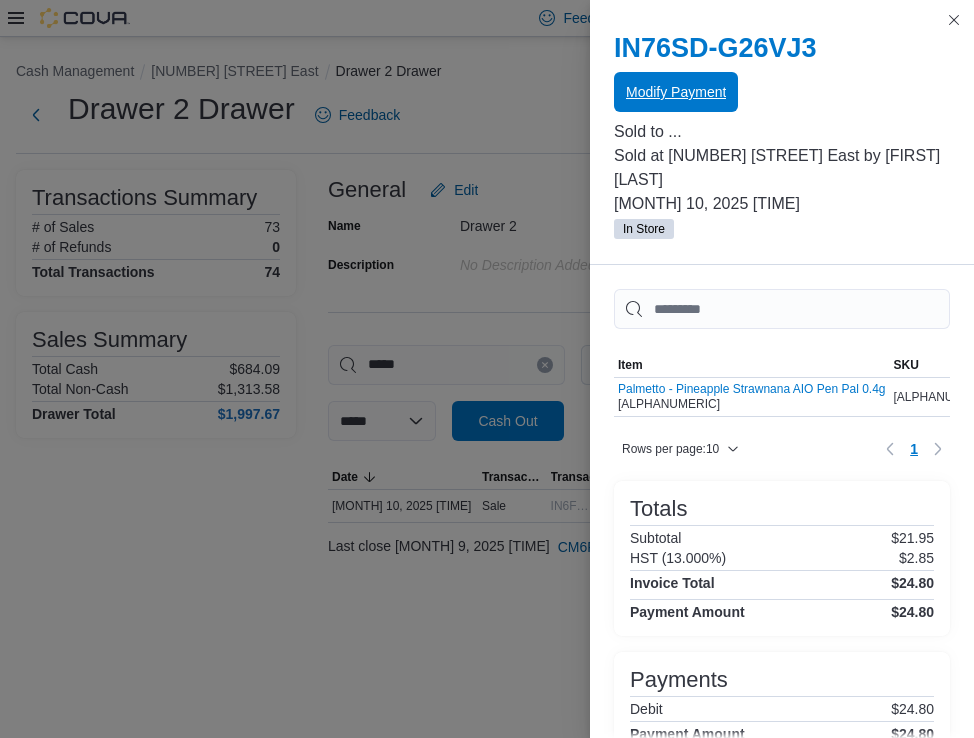 scroll, scrollTop: 0, scrollLeft: 0, axis: both 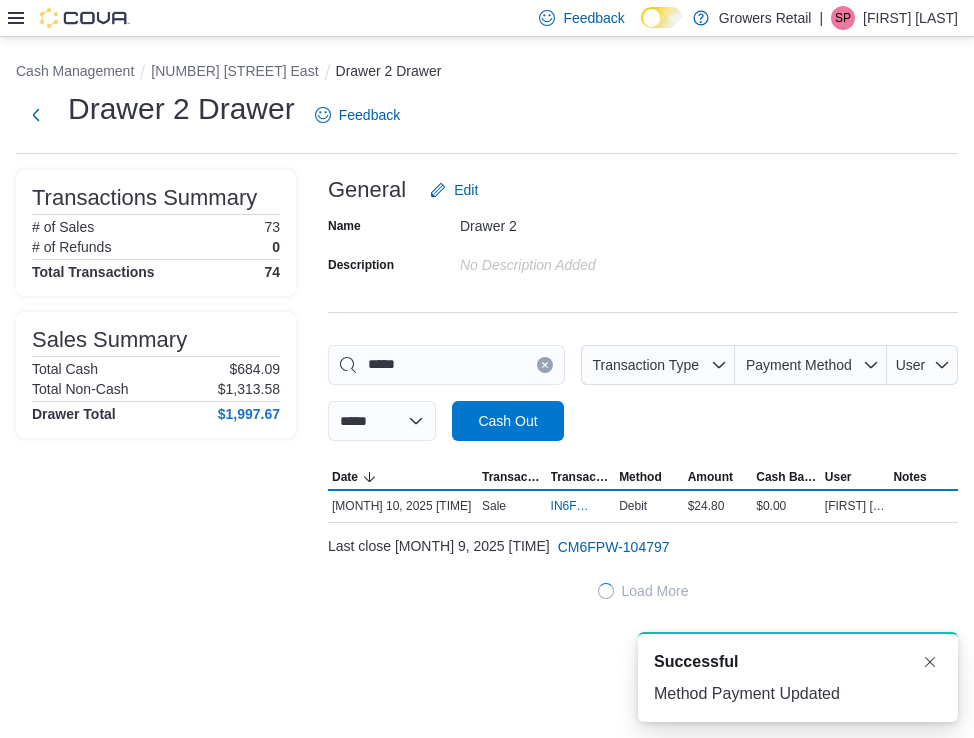 click at bounding box center (545, 365) 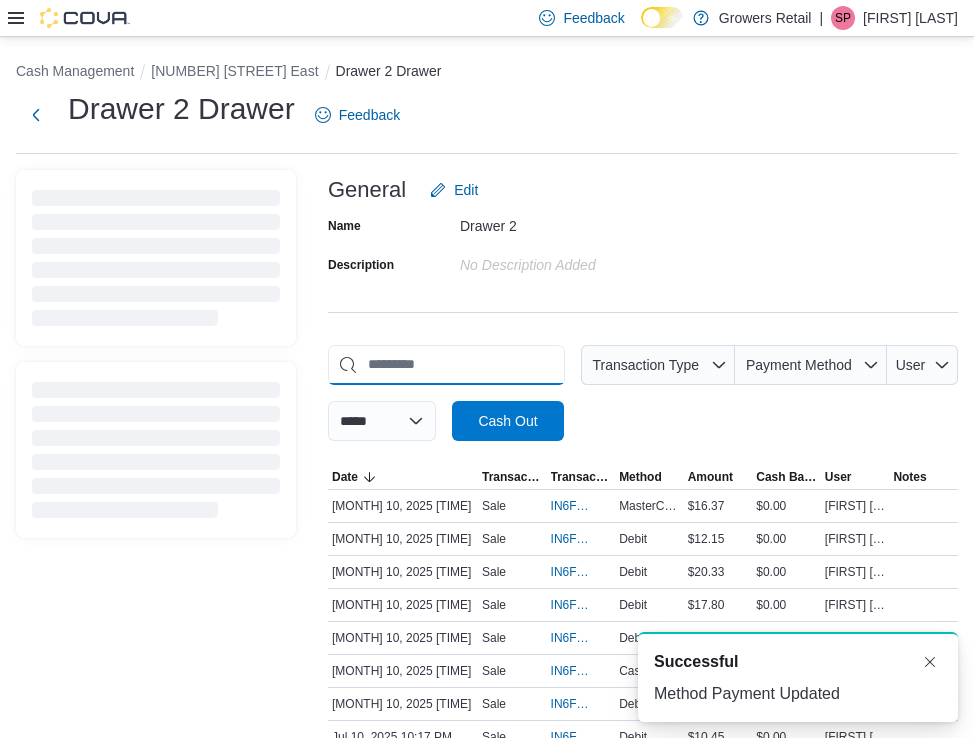 click at bounding box center (446, 365) 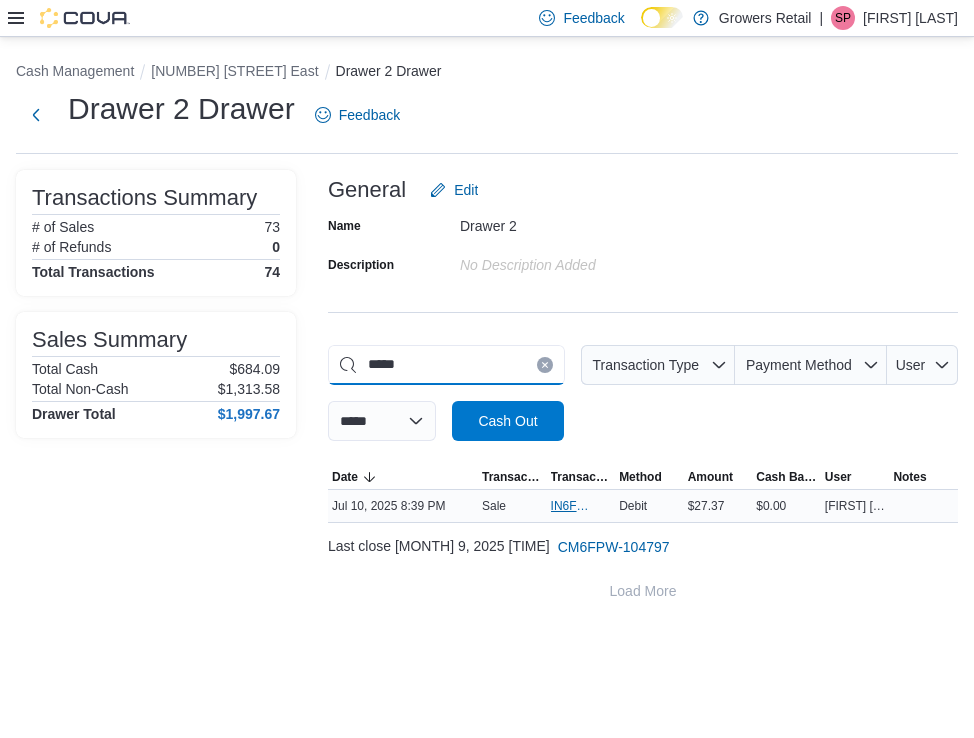 type on "*****" 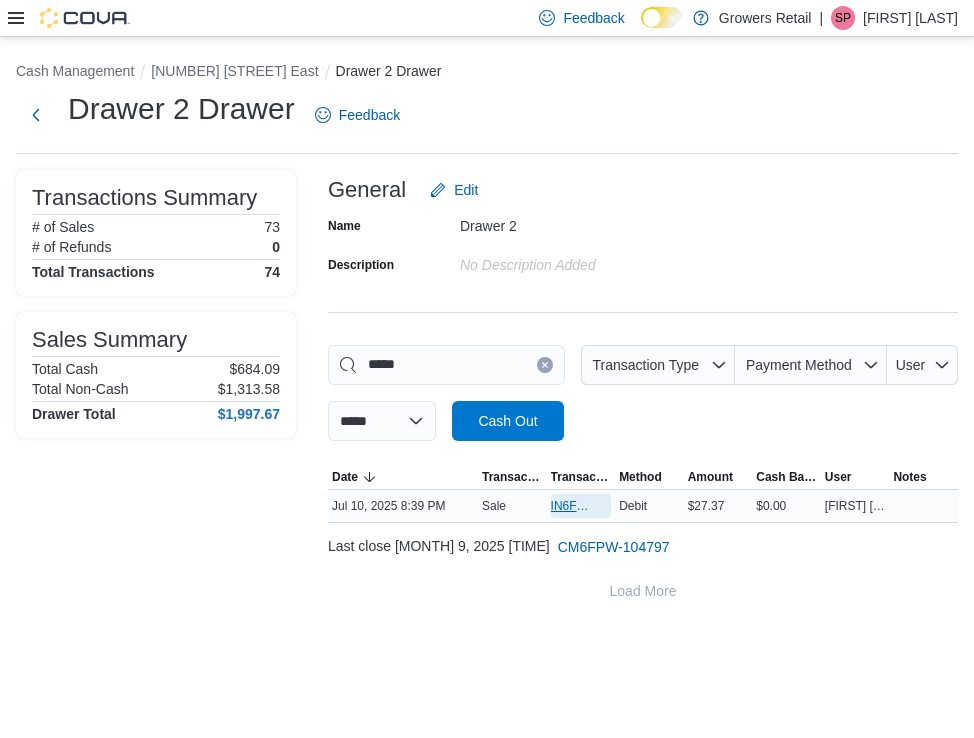 click on "IN6FPW-1959679" at bounding box center (571, 506) 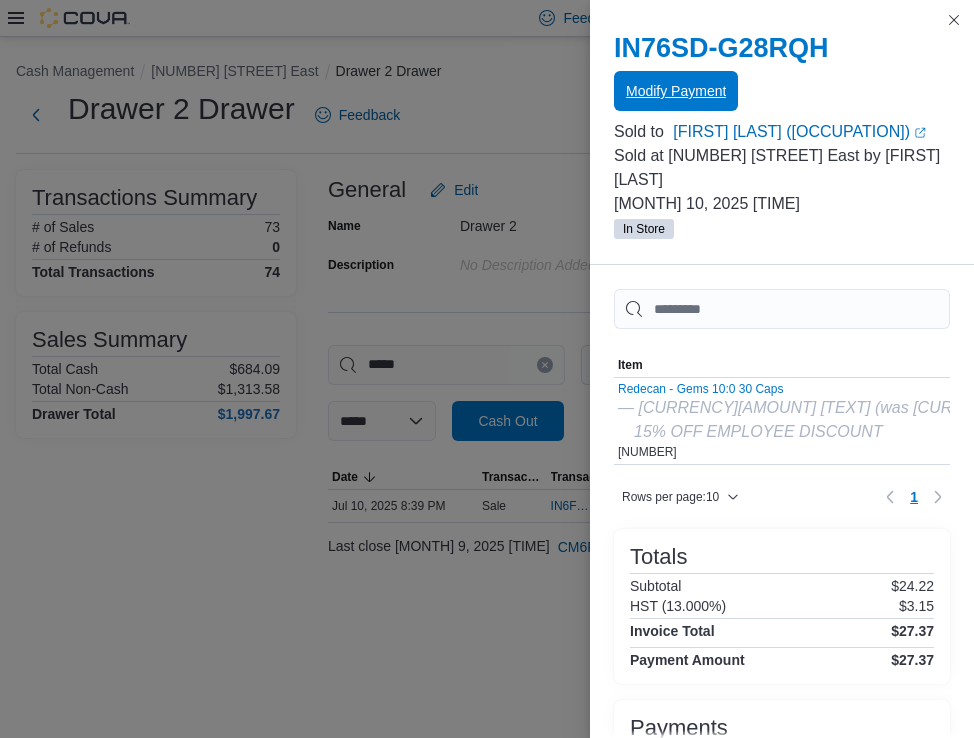 click on "Modify Payment" at bounding box center [676, 91] 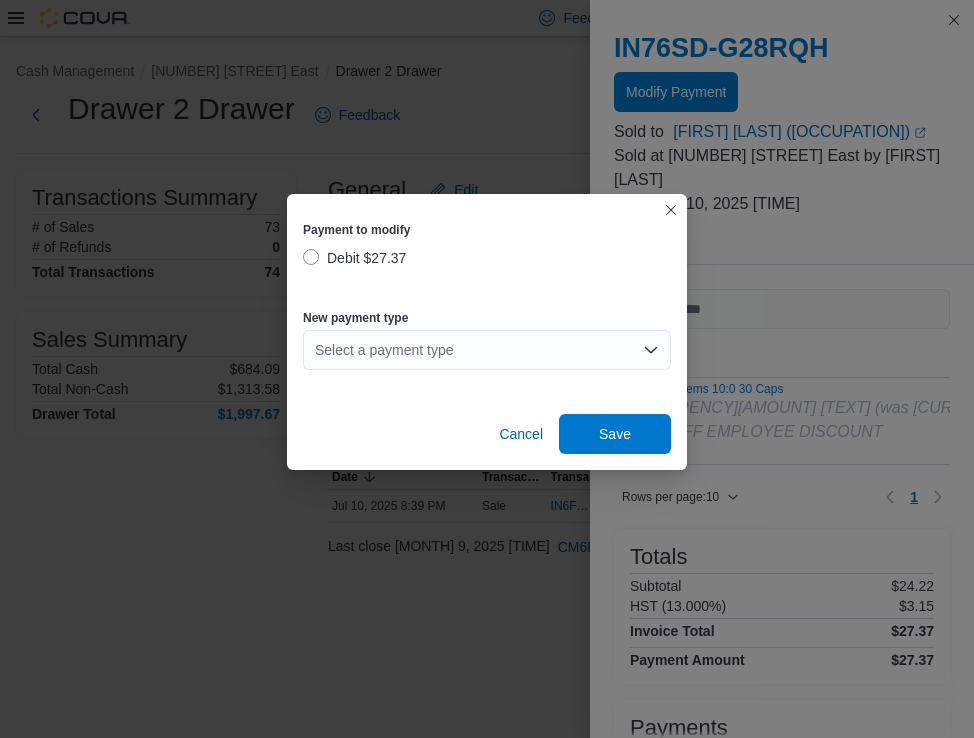 click on "New payment type" at bounding box center [487, 318] 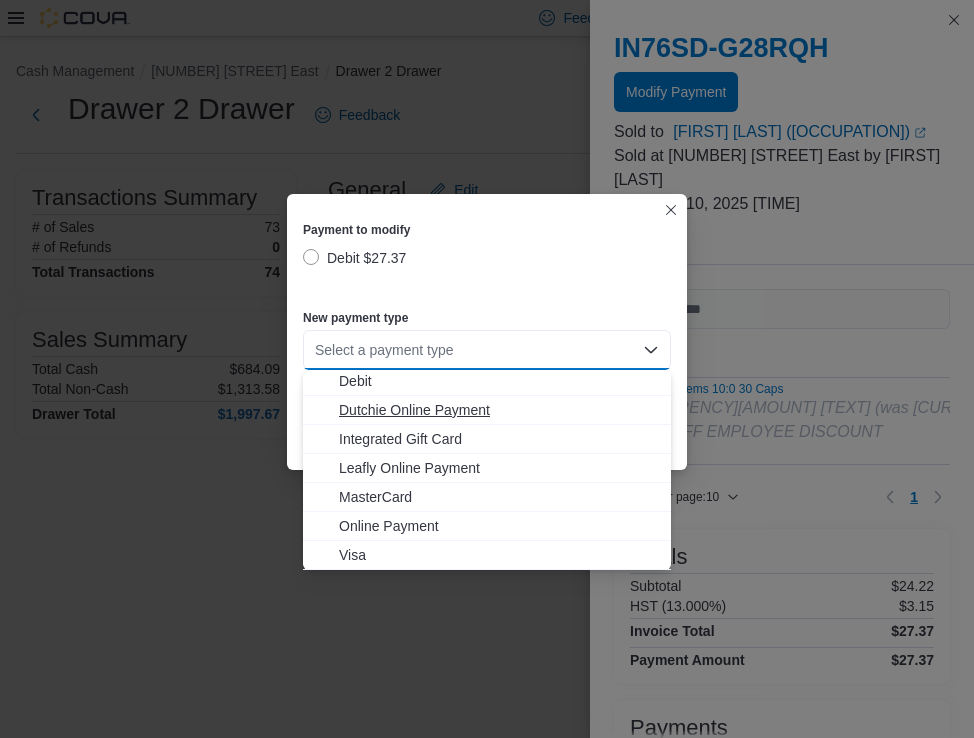 scroll, scrollTop: 0, scrollLeft: 0, axis: both 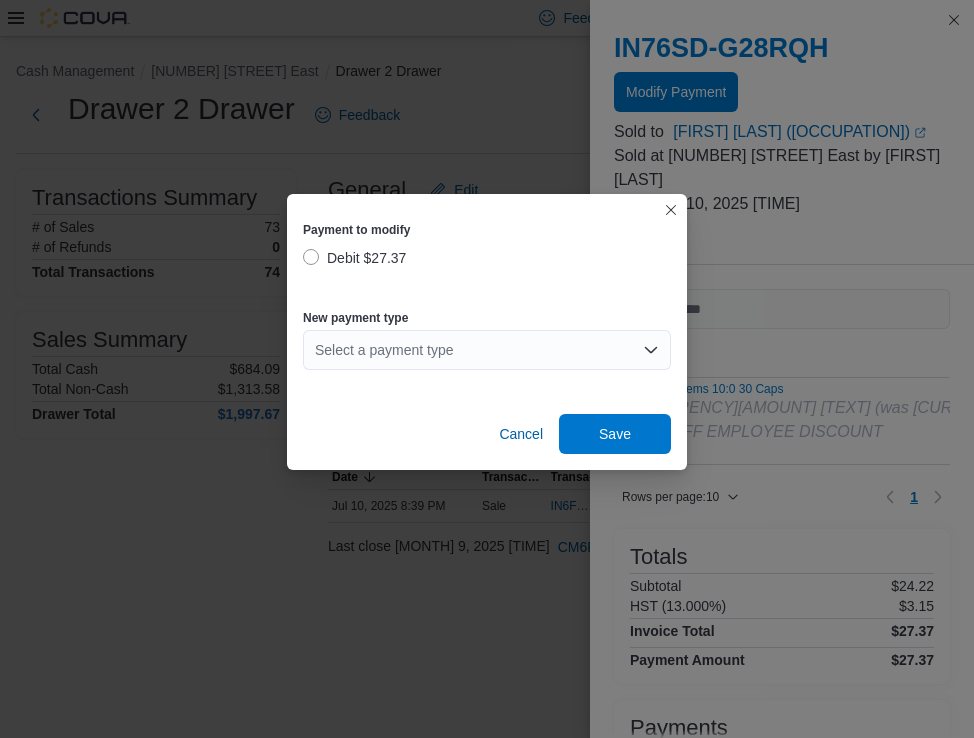 click on "Payment to modify  Debit $27.37 New payment type  Select a payment type Cancel Save" at bounding box center (487, 369) 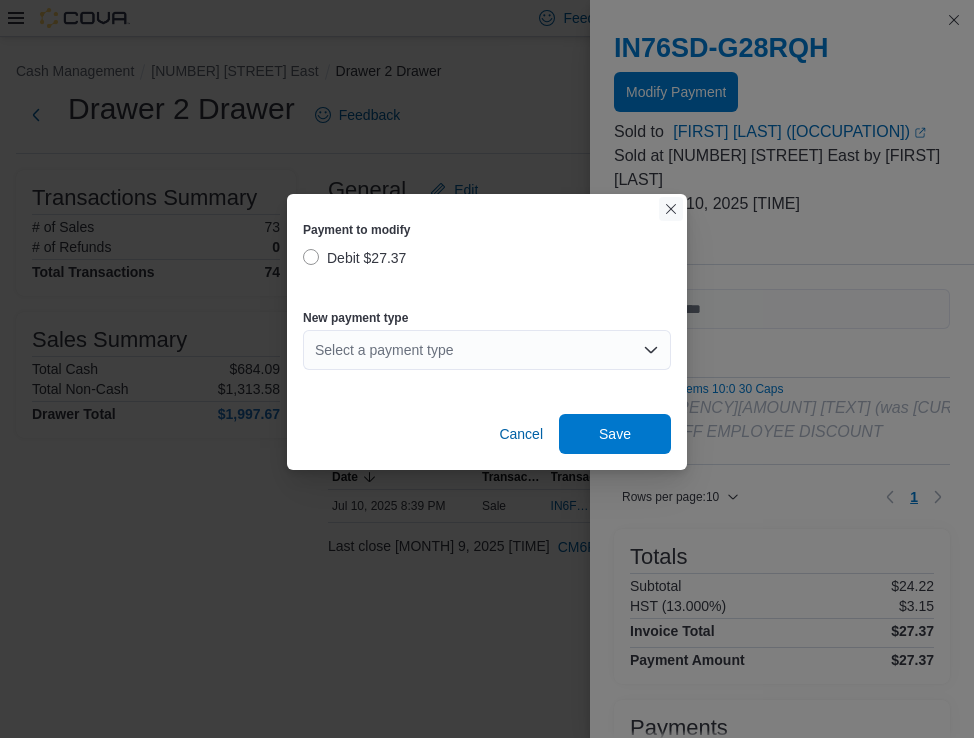 click at bounding box center [671, 209] 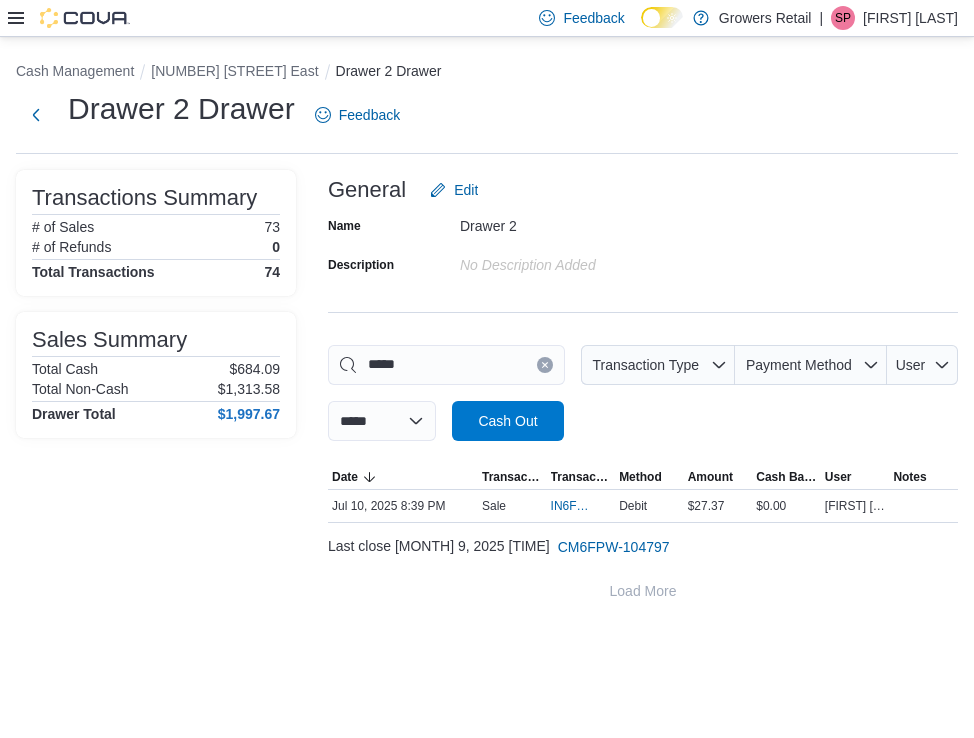 click at bounding box center (545, 365) 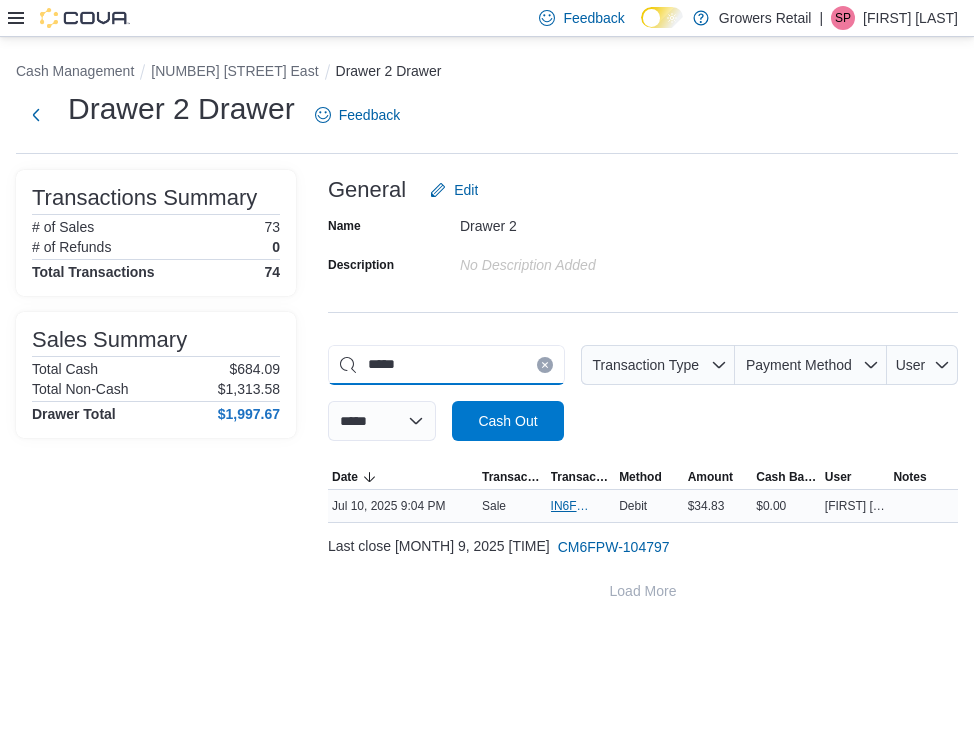 type on "*****" 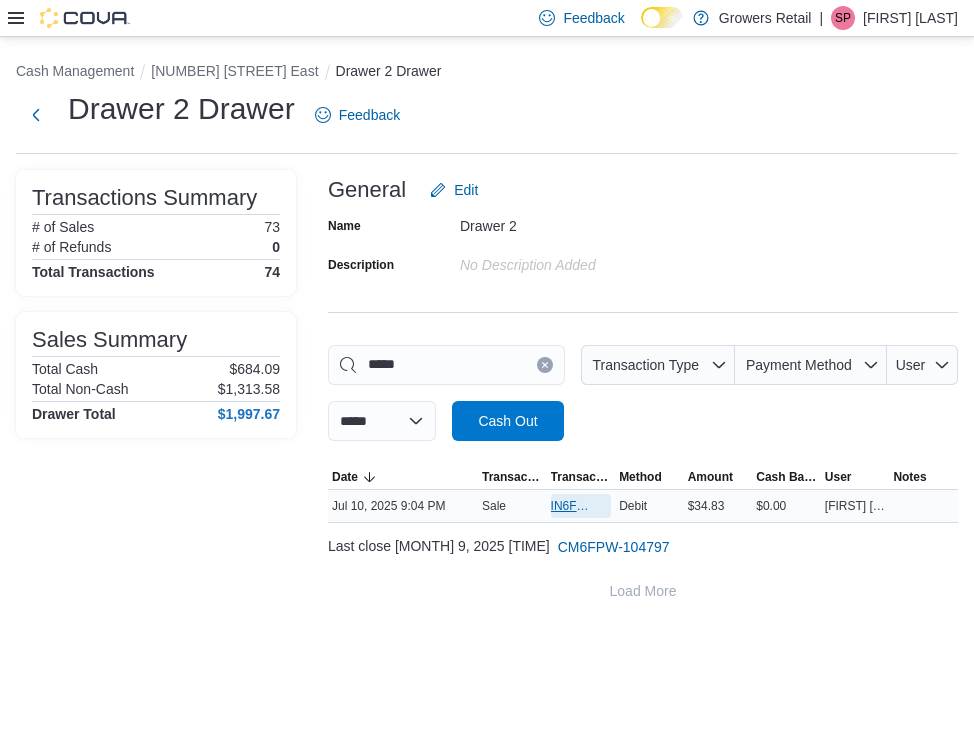 click on "IN6FPW-1959729" at bounding box center [571, 506] 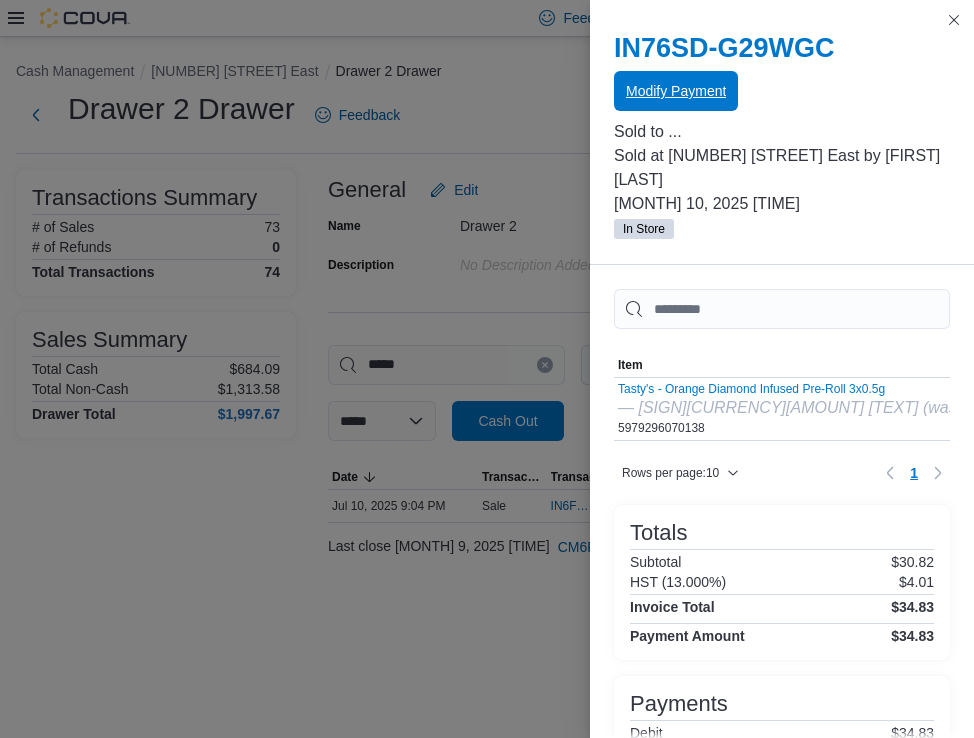 click on "Modify Payment" at bounding box center [676, 91] 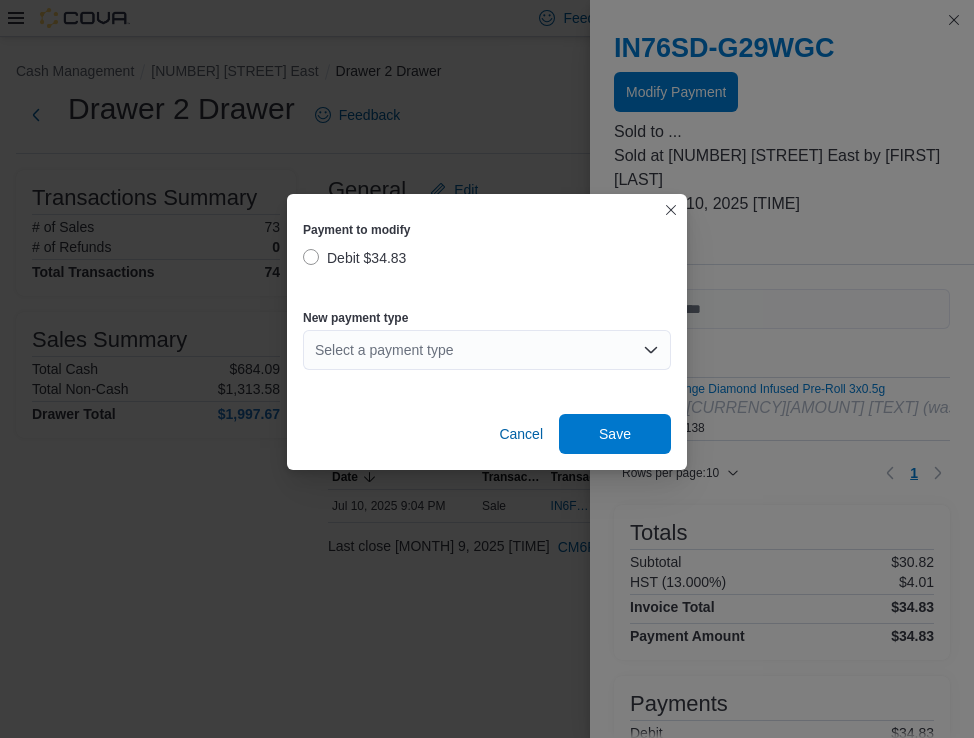 click on "Select a payment type" at bounding box center (487, 350) 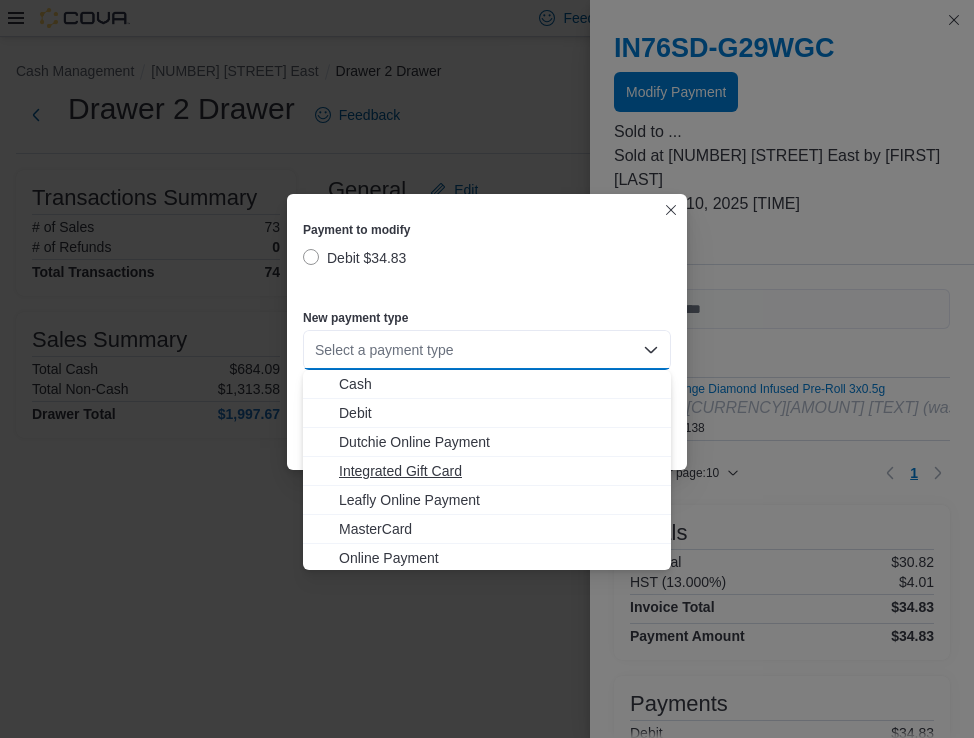 scroll, scrollTop: 32, scrollLeft: 0, axis: vertical 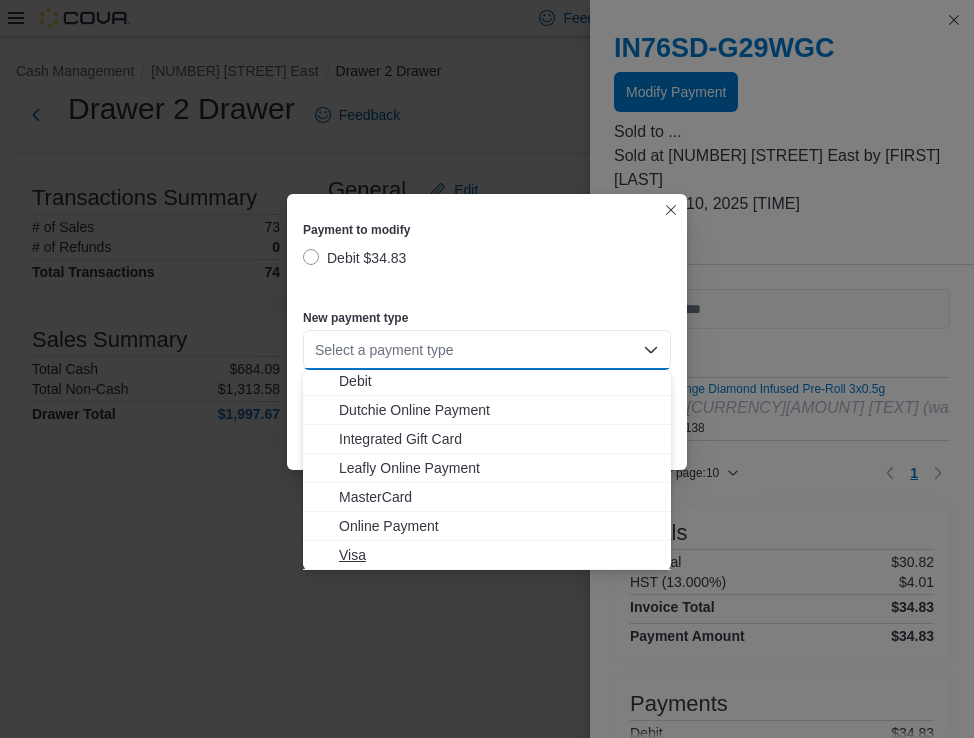 click on "Visa" at bounding box center [499, 555] 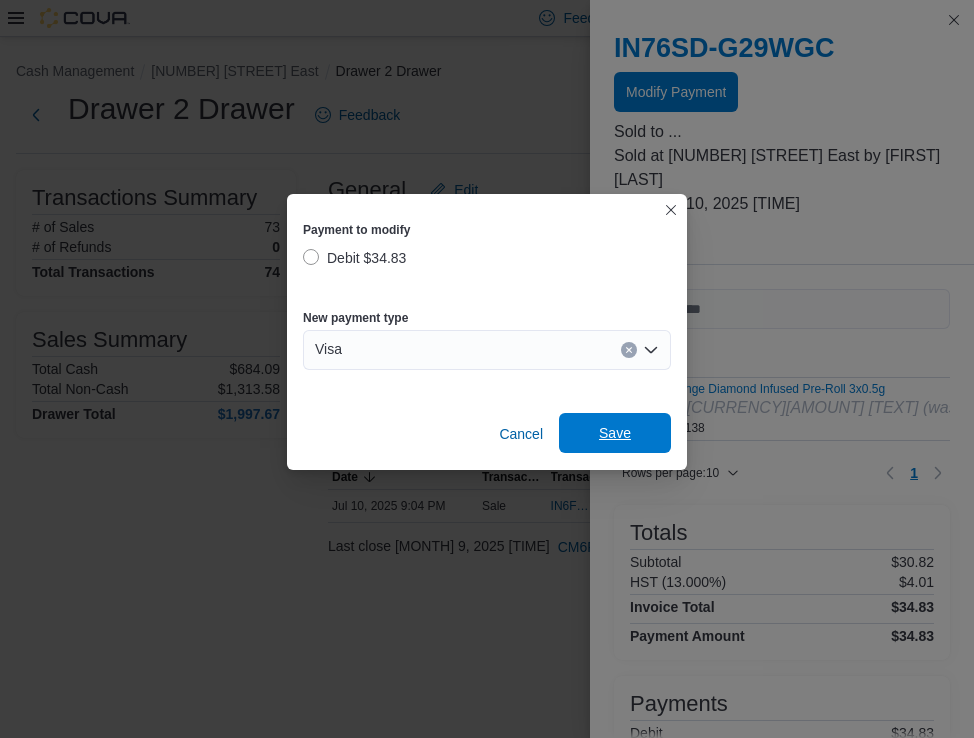 click on "Save" at bounding box center (615, 433) 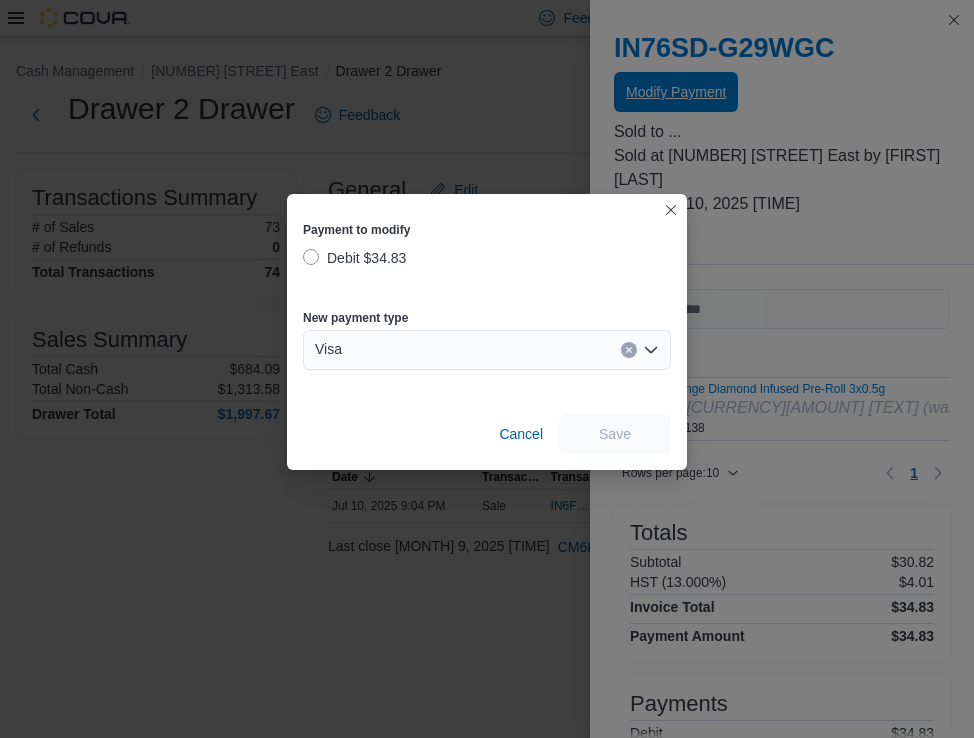 scroll, scrollTop: 0, scrollLeft: 0, axis: both 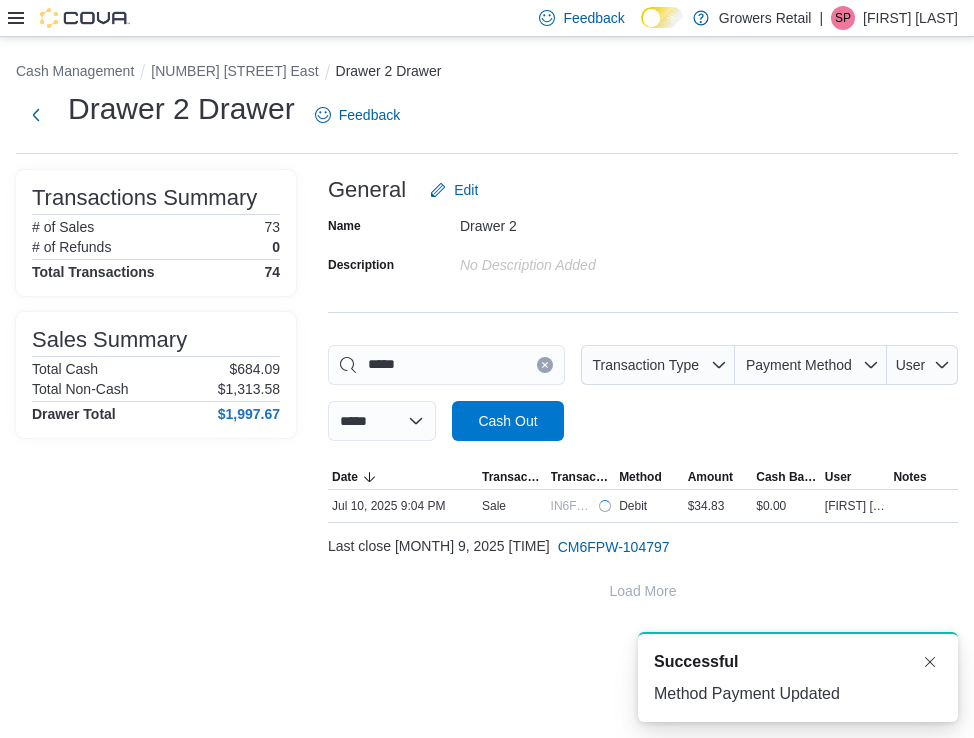 click at bounding box center [545, 365] 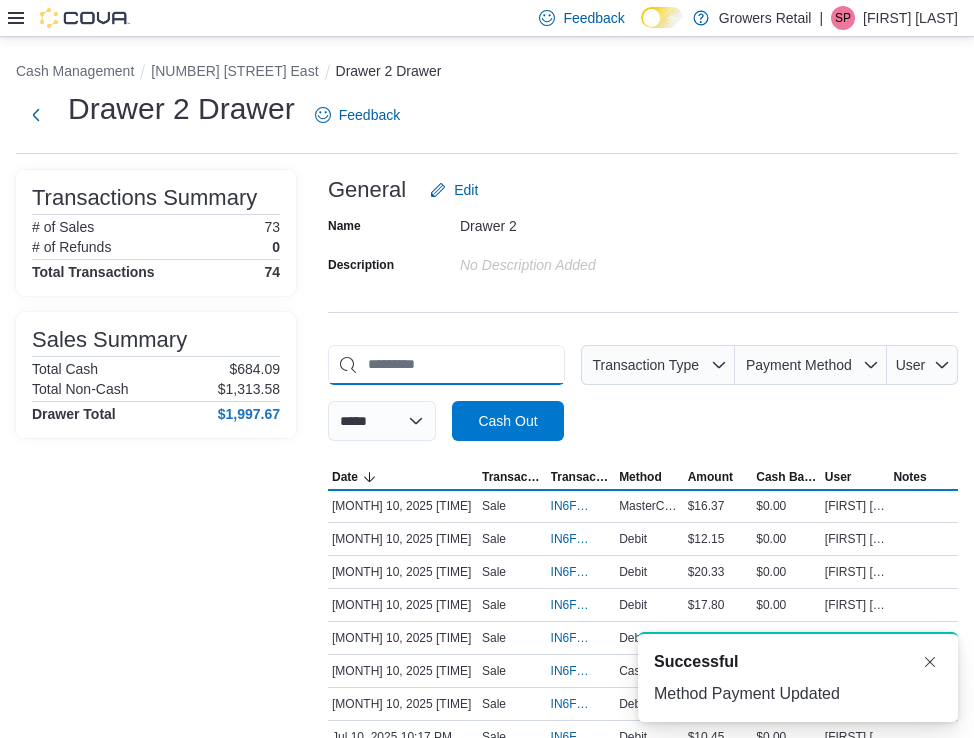 click at bounding box center (446, 365) 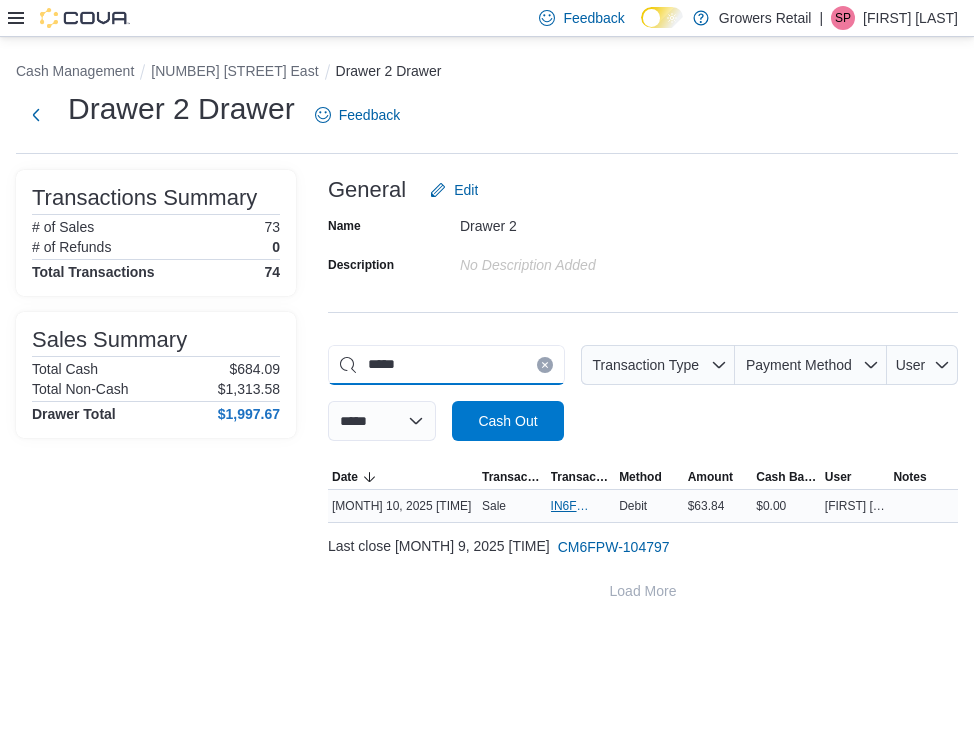 type on "*****" 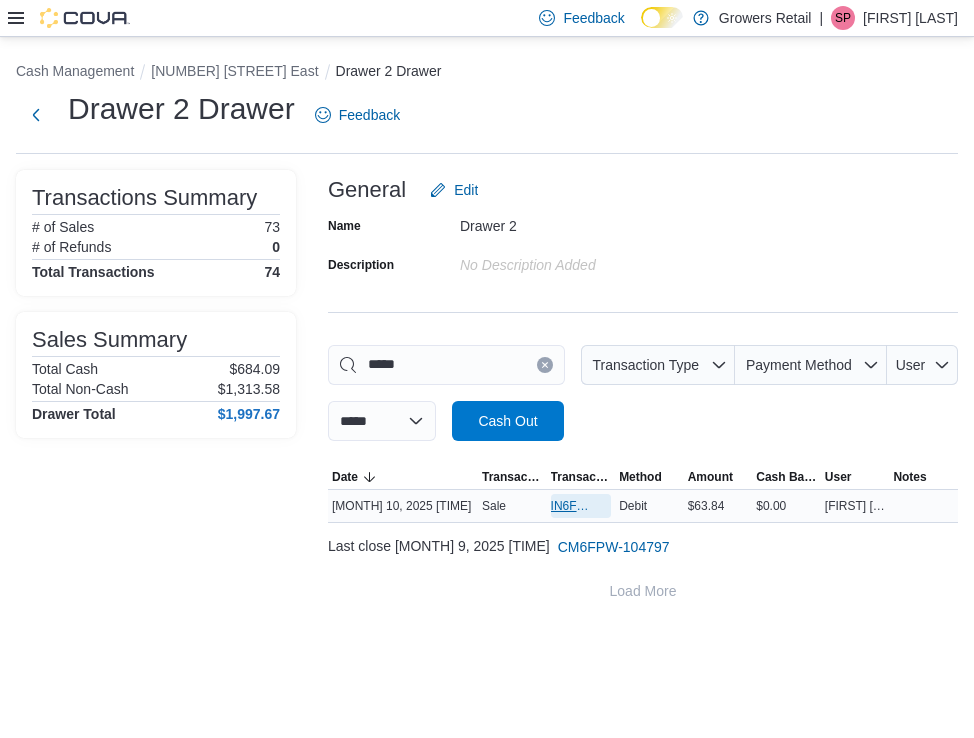 click on "IN6FPW-1958956" at bounding box center (571, 506) 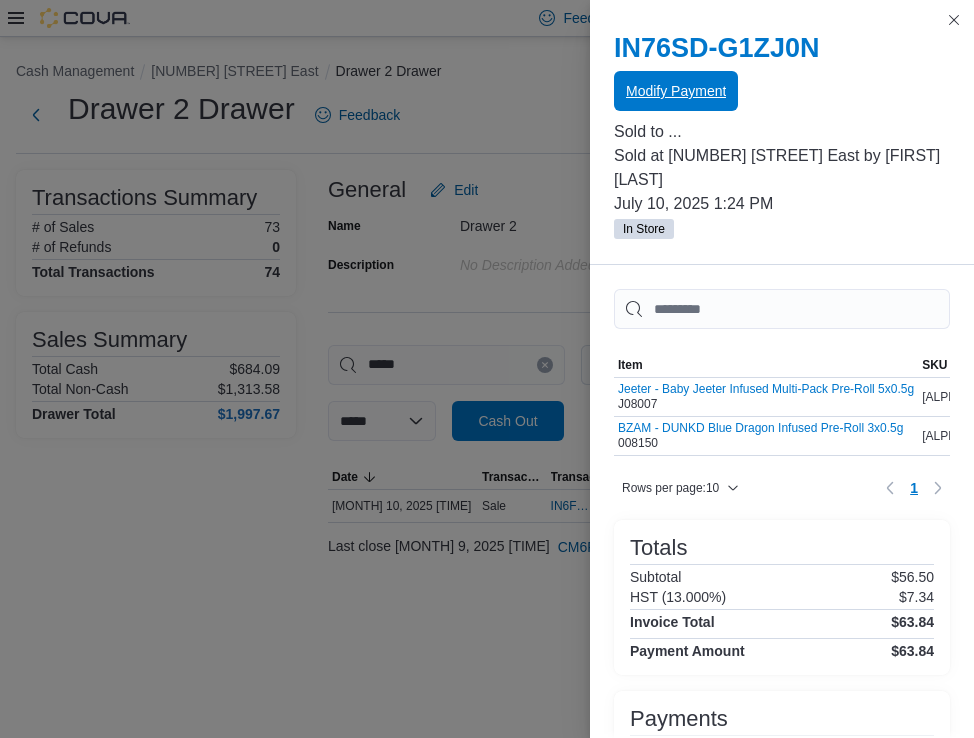 click on "Modify Payment" at bounding box center (676, 91) 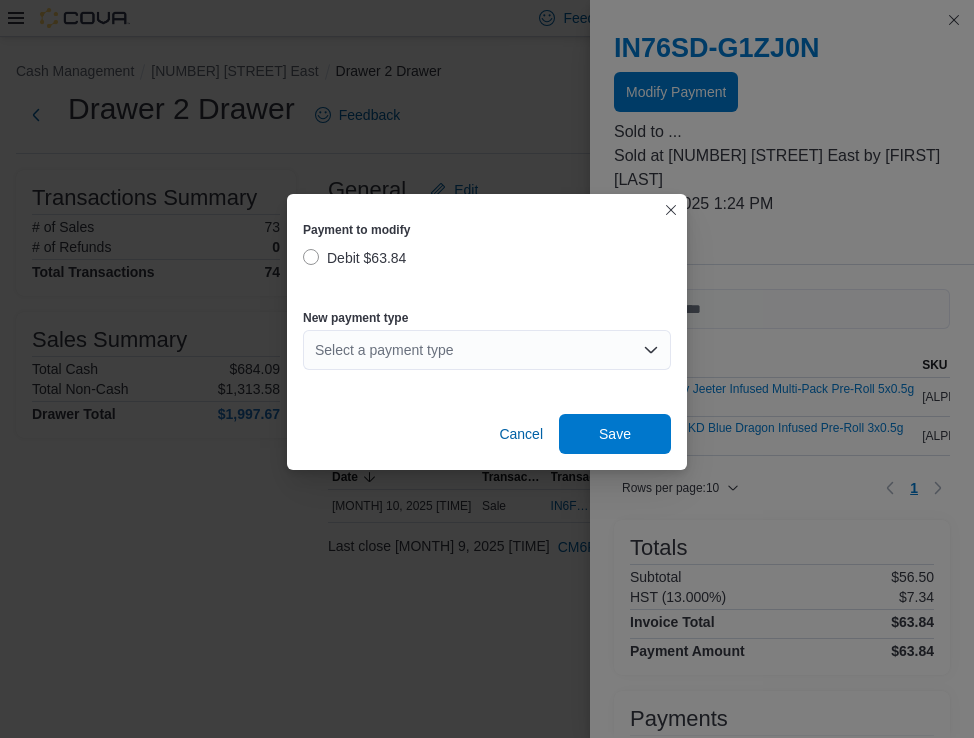 click on "Select a payment type" at bounding box center (487, 350) 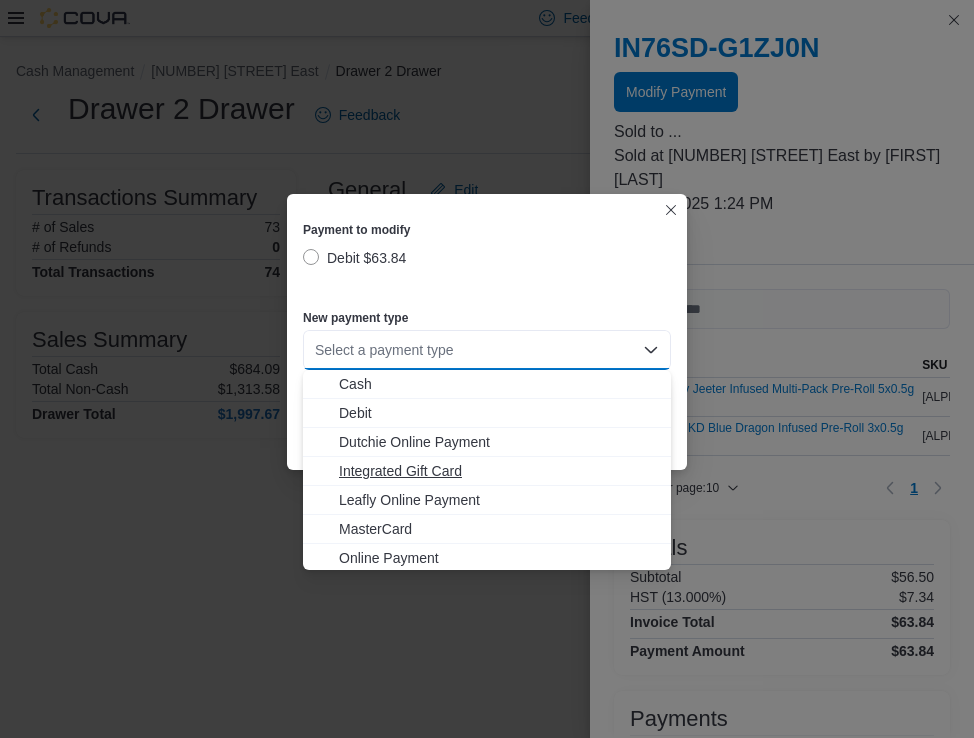 scroll, scrollTop: 32, scrollLeft: 0, axis: vertical 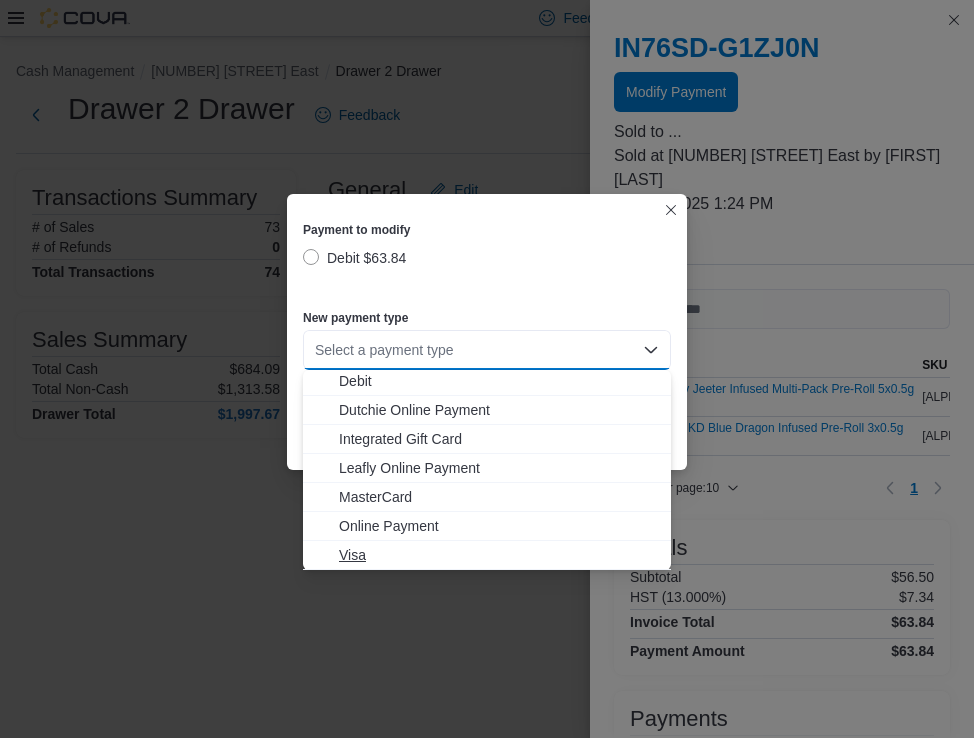 click on "Visa" at bounding box center (499, 555) 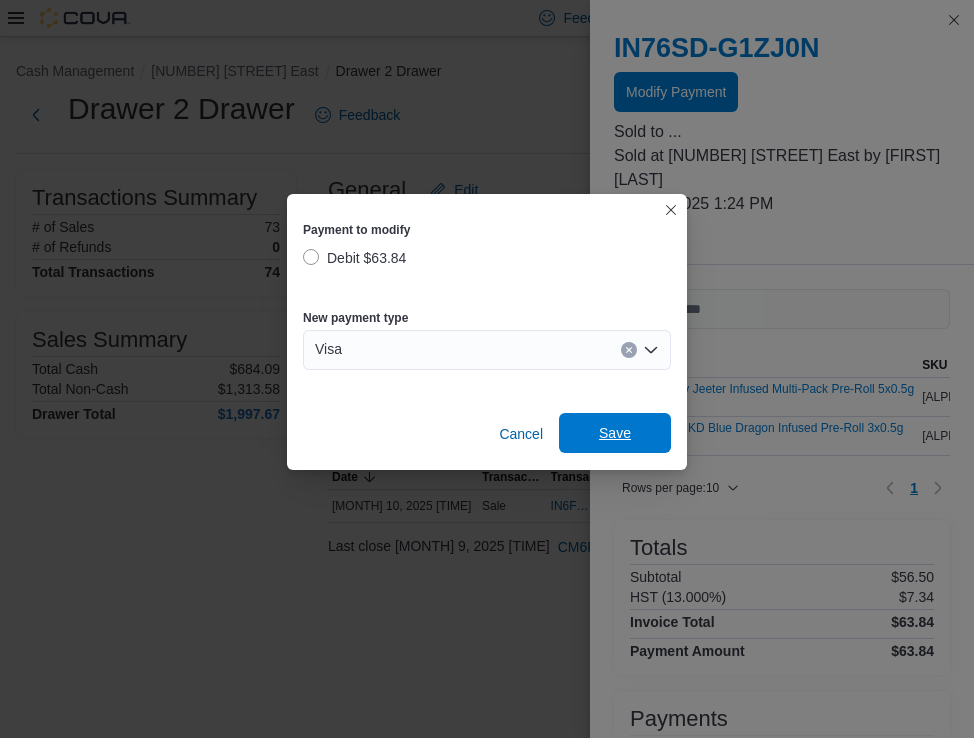 click on "Save" at bounding box center (615, 433) 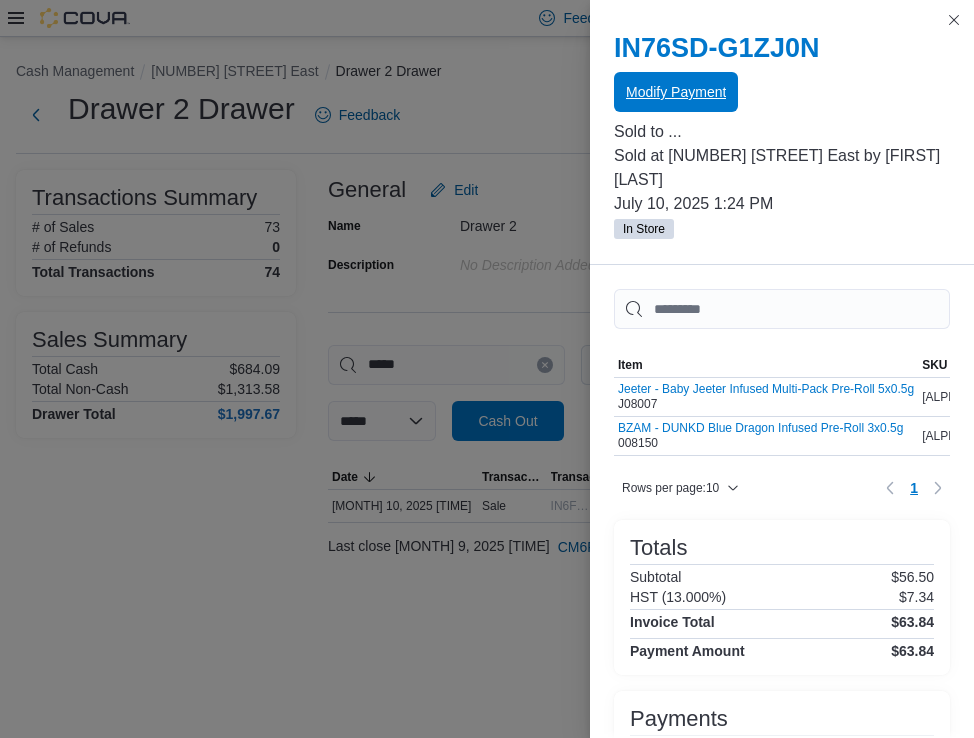 scroll, scrollTop: 0, scrollLeft: 0, axis: both 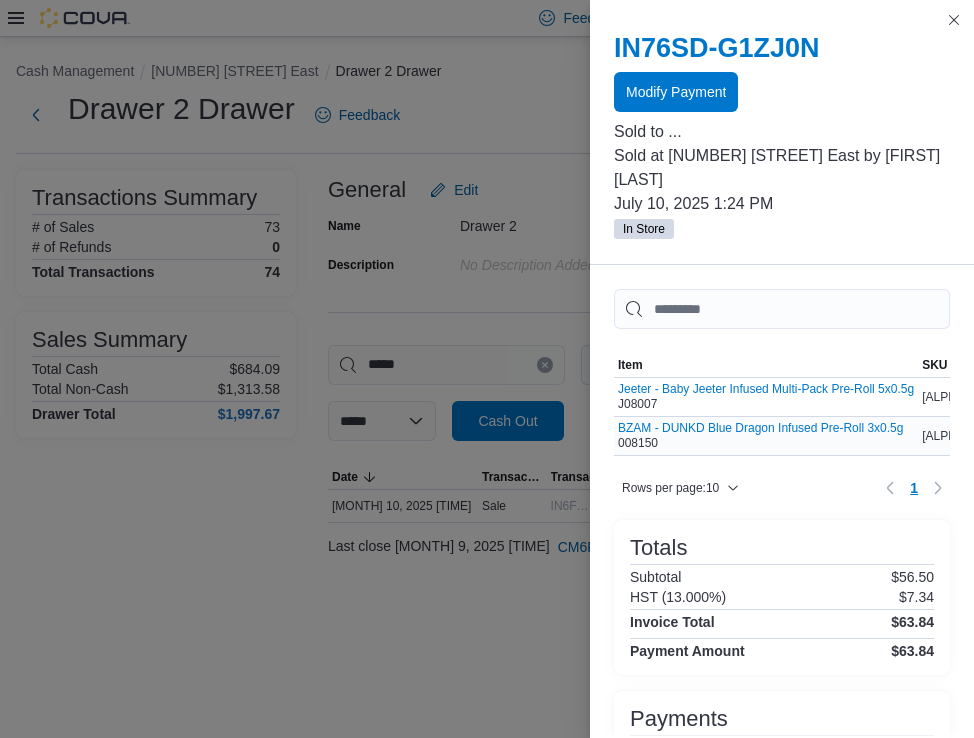 click on "BZAM - DUNKD Blue Dragon Infused Pre-Roll 3x0.5g 008150" at bounding box center (760, 436) 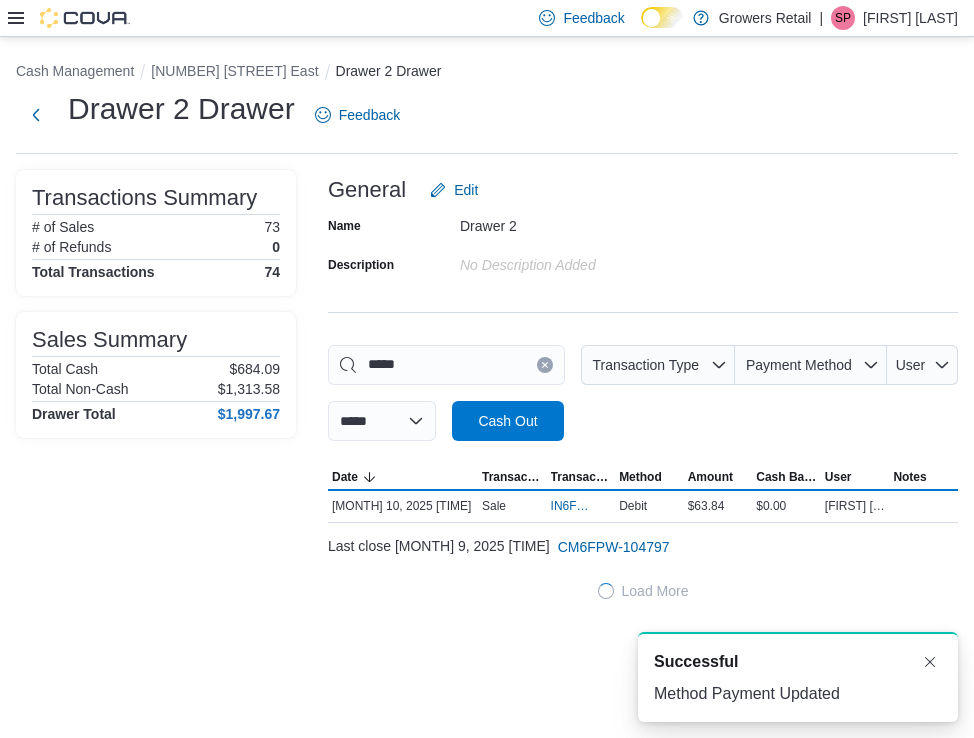 click 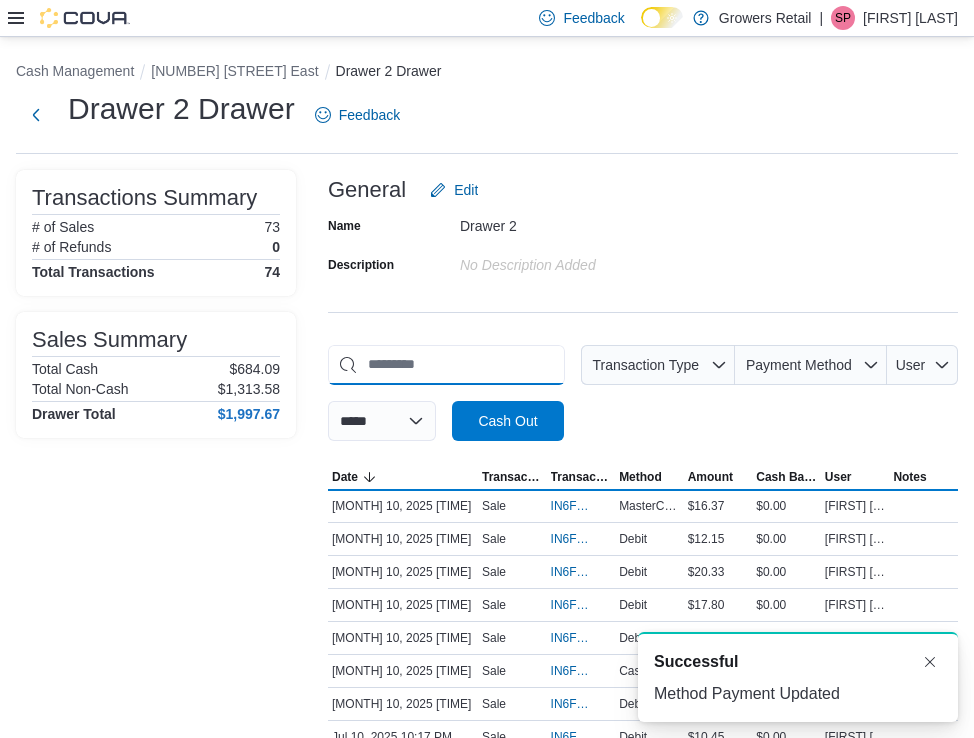 click at bounding box center (446, 365) 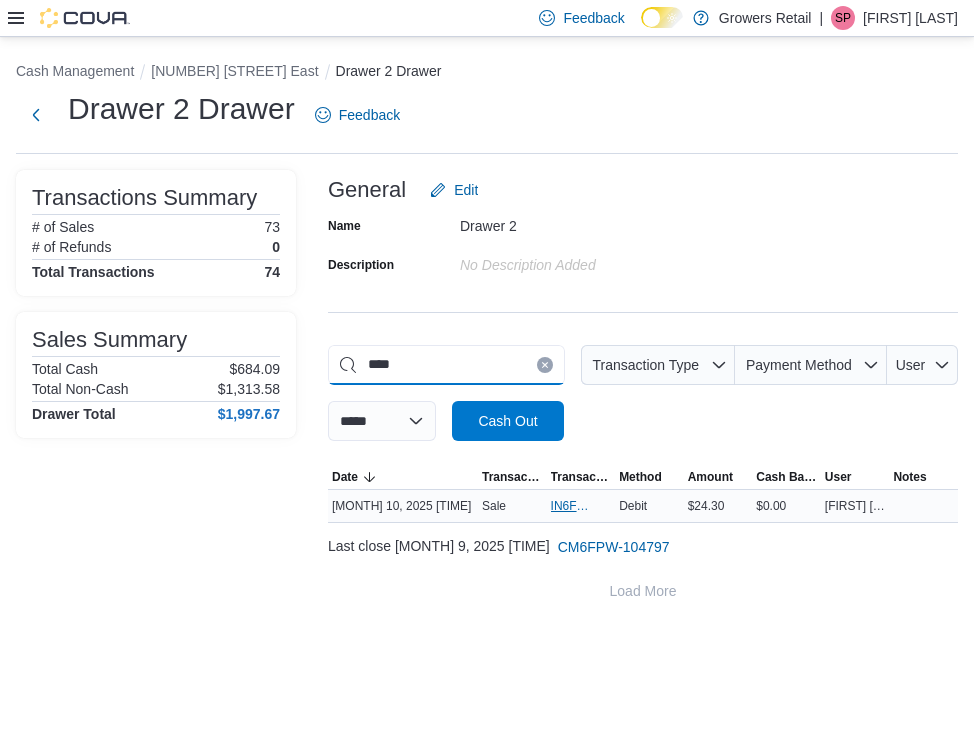type on "****" 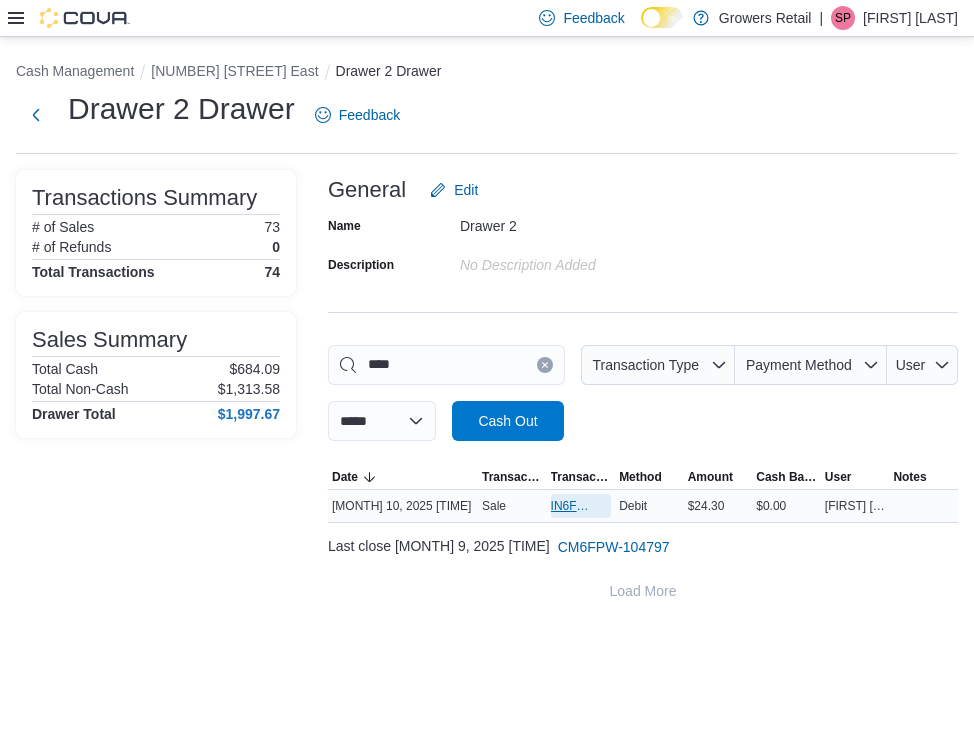 click on "IN6FPW-1958909" at bounding box center [571, 506] 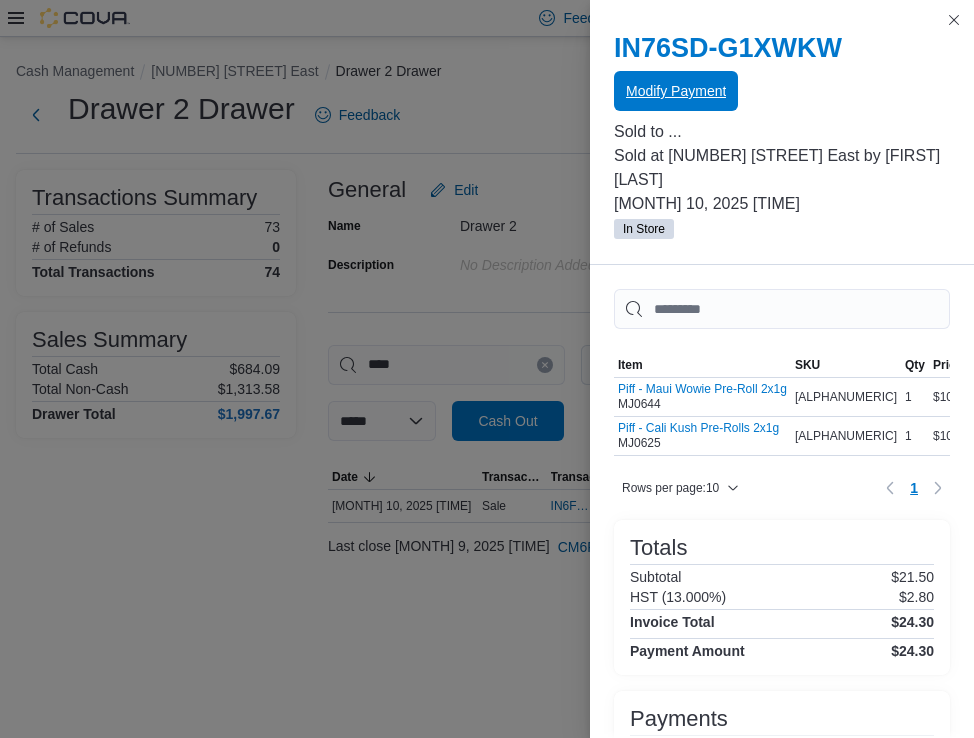 click on "Modify Payment" at bounding box center [676, 91] 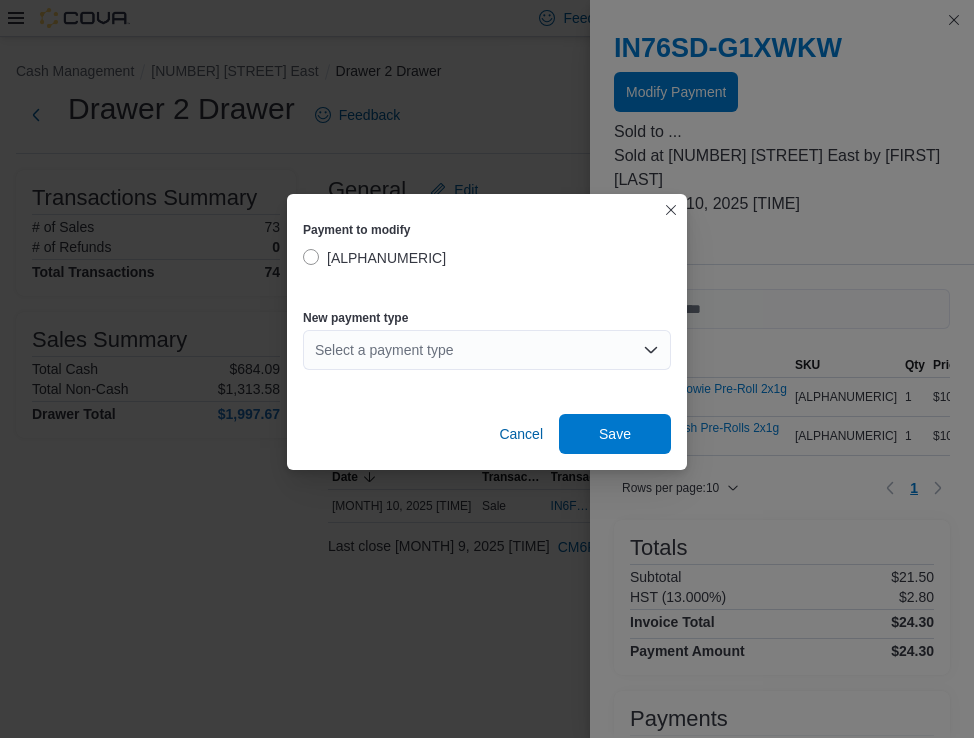 click on "Select a payment type" at bounding box center (487, 350) 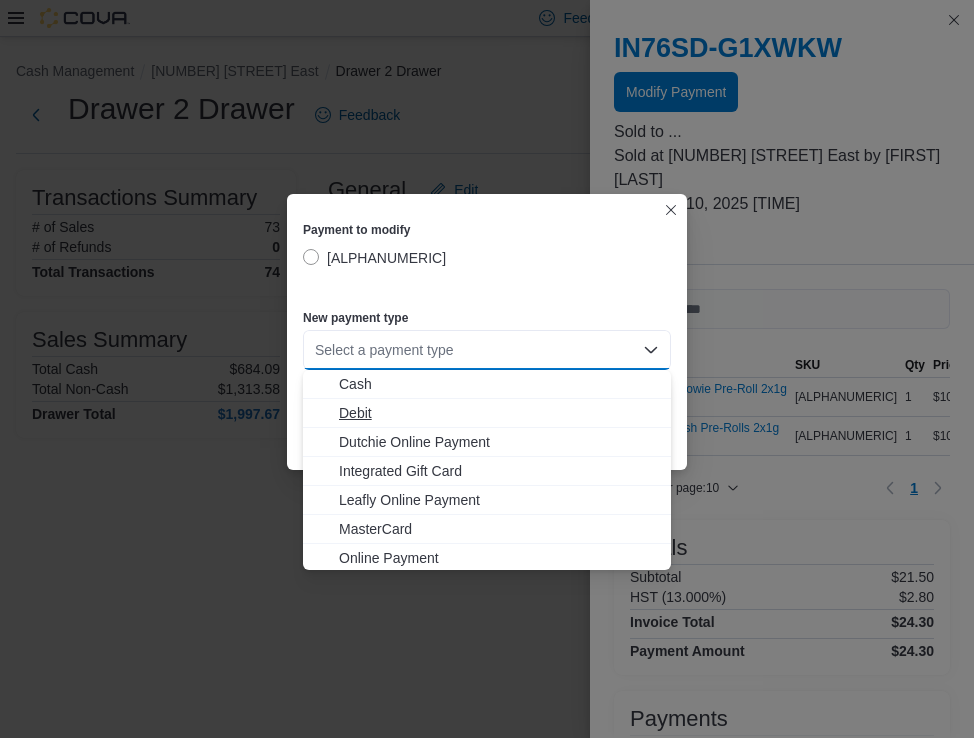 scroll, scrollTop: 32, scrollLeft: 0, axis: vertical 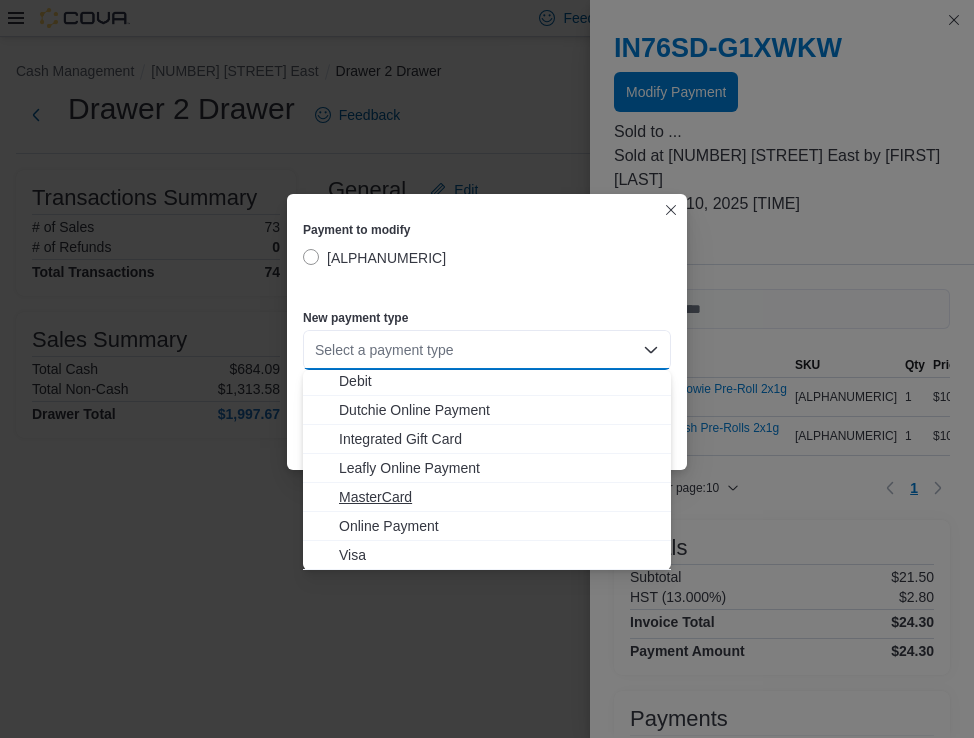 click on "MasterCard" at bounding box center (499, 497) 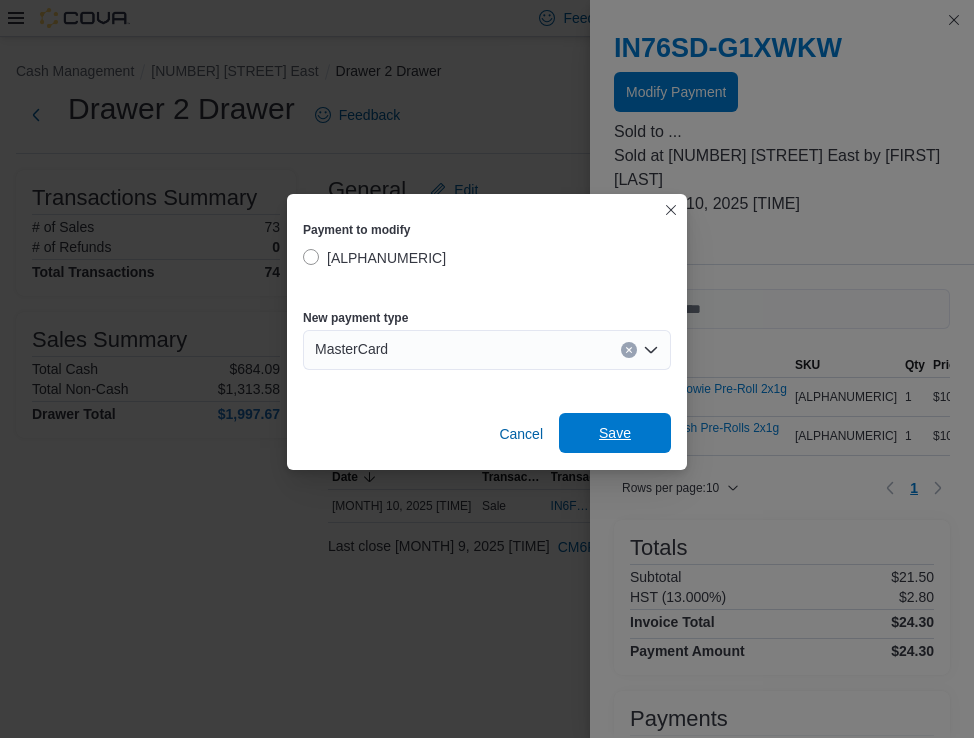 click on "Save" at bounding box center (615, 433) 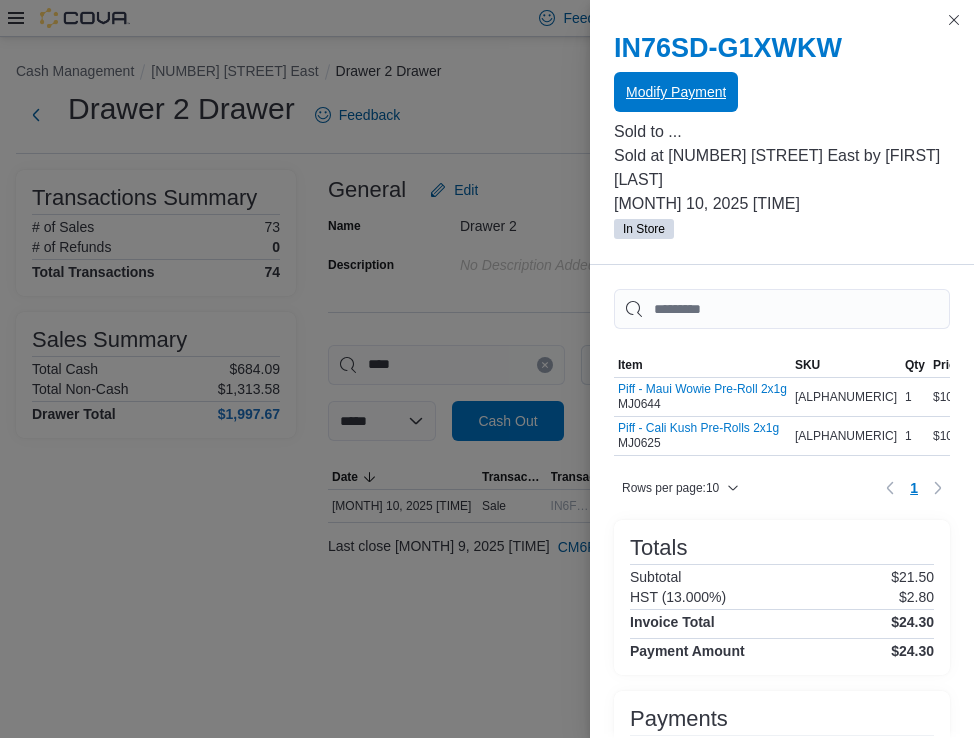 scroll, scrollTop: 0, scrollLeft: 0, axis: both 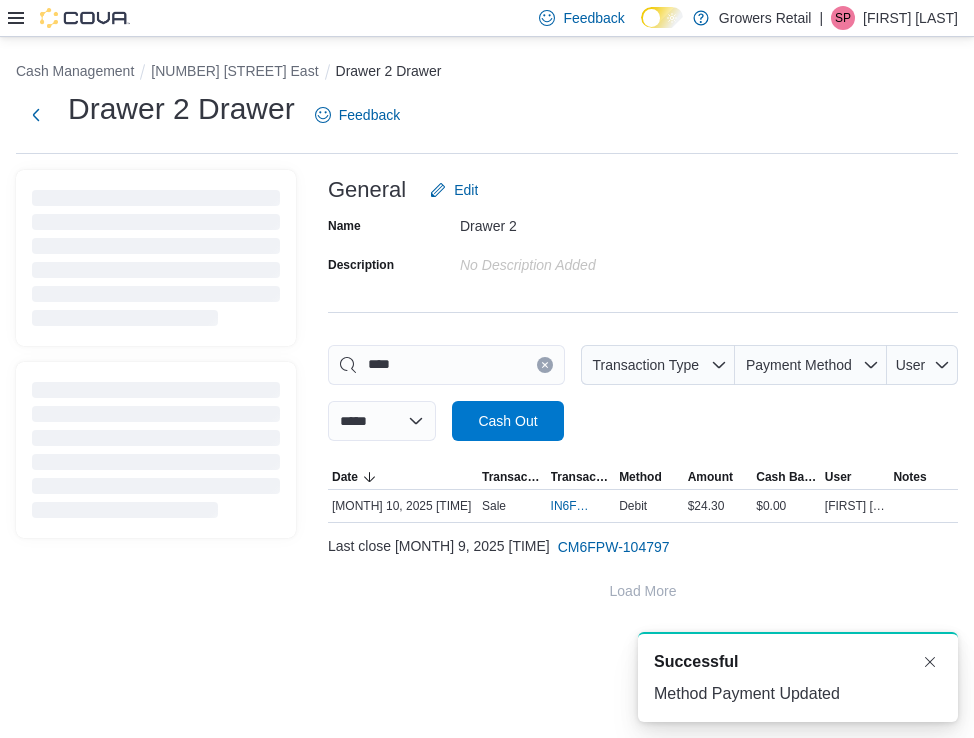 click 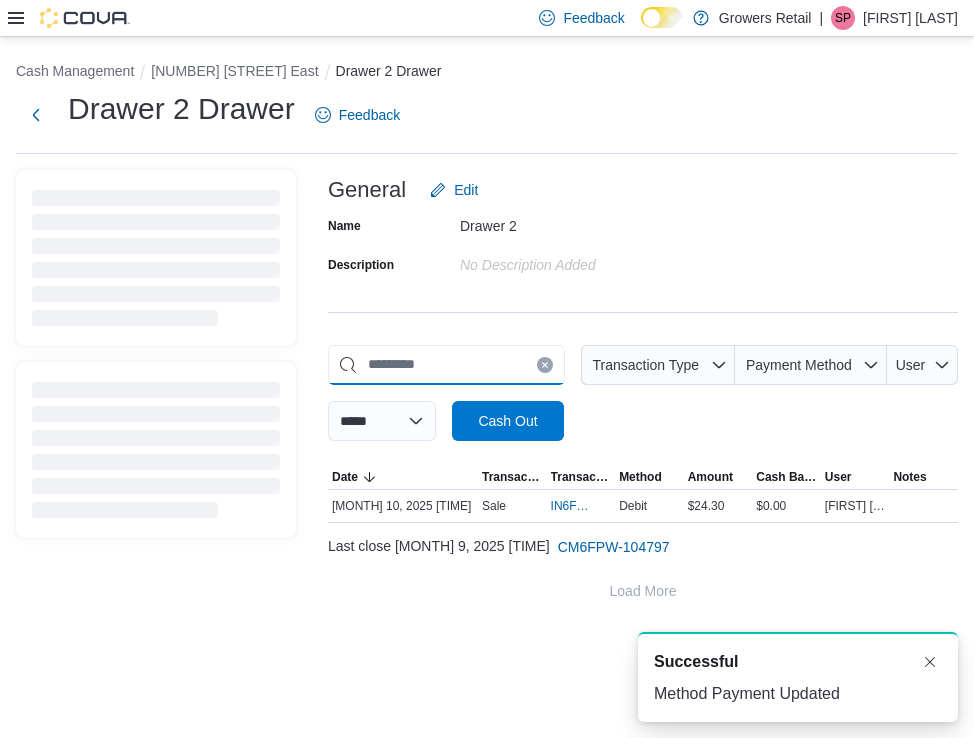 click at bounding box center (446, 365) 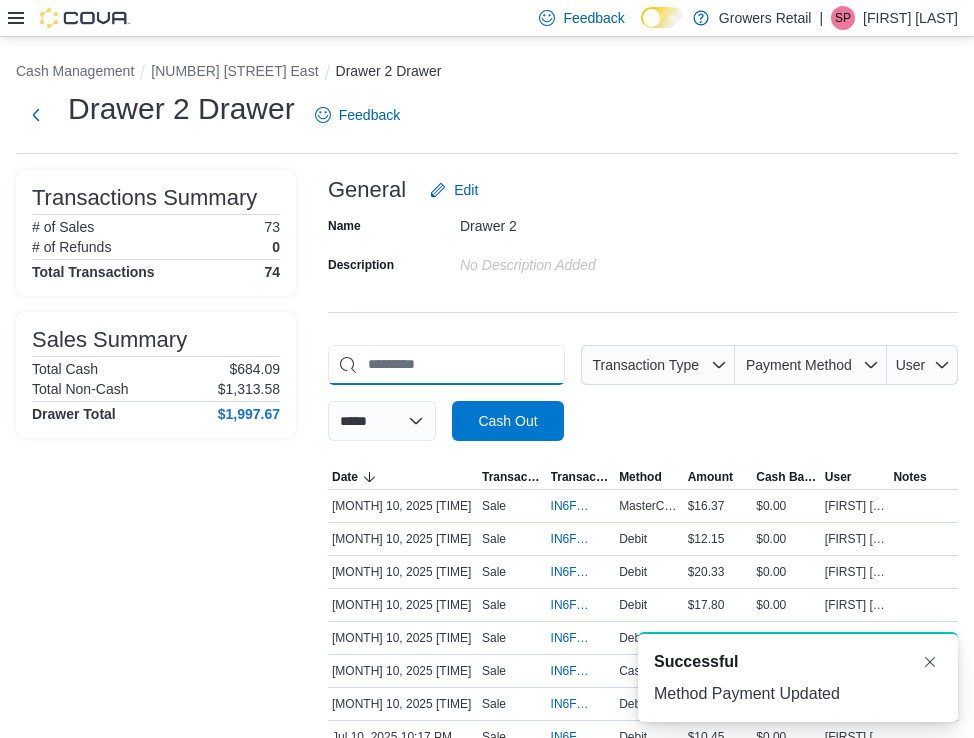 click at bounding box center [446, 365] 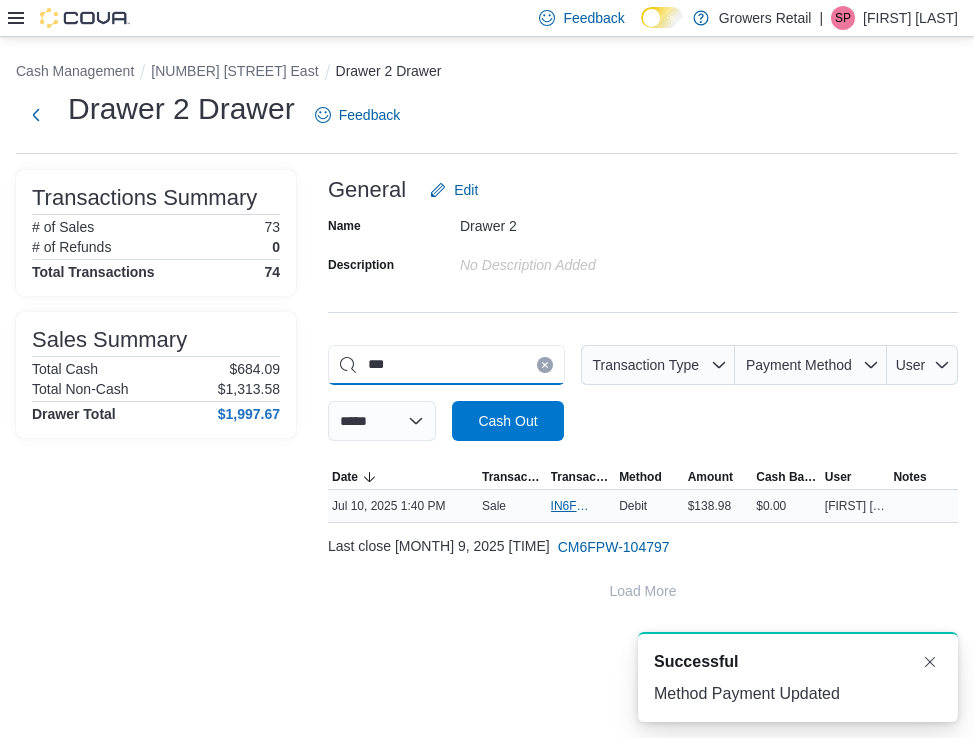 type on "***" 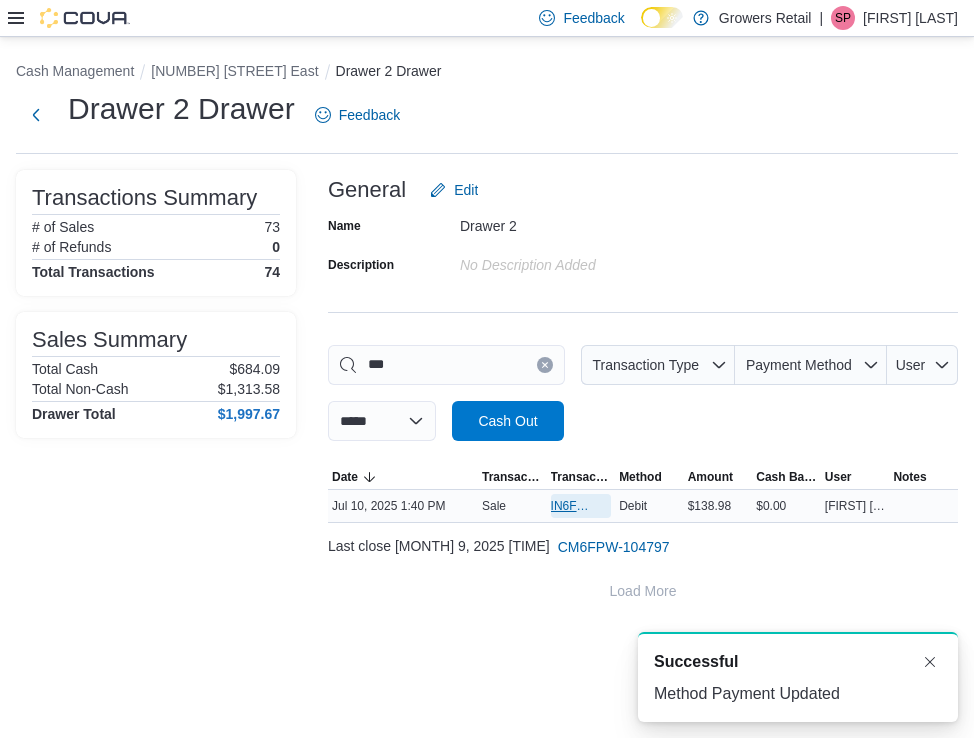 click on "IN6FPW-1958982" at bounding box center (571, 506) 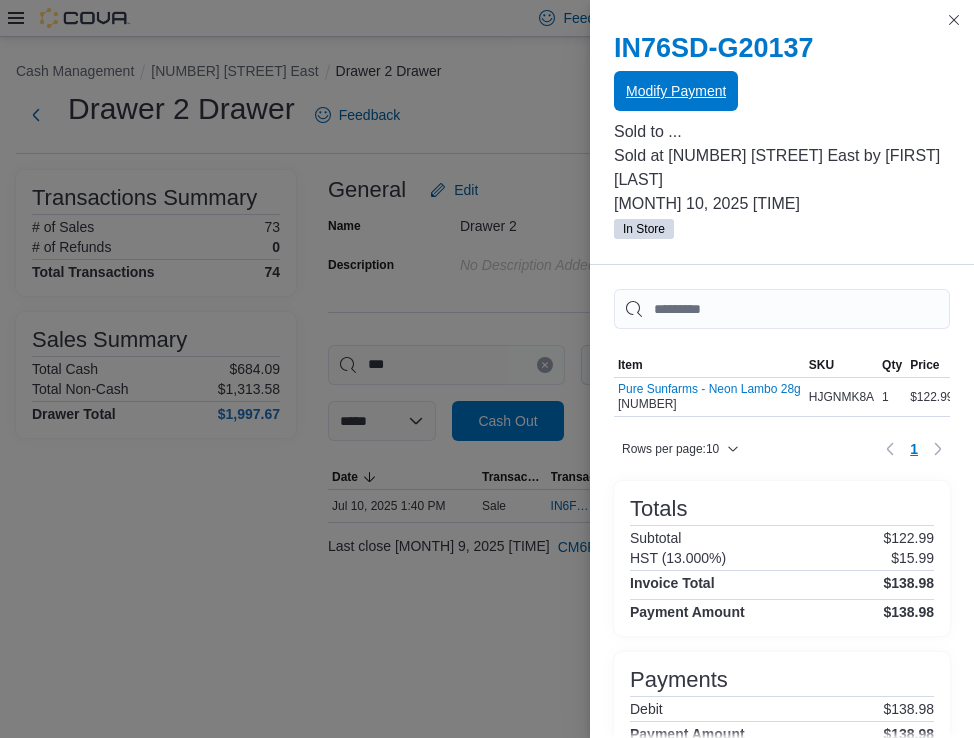 click on "Modify Payment" at bounding box center (676, 91) 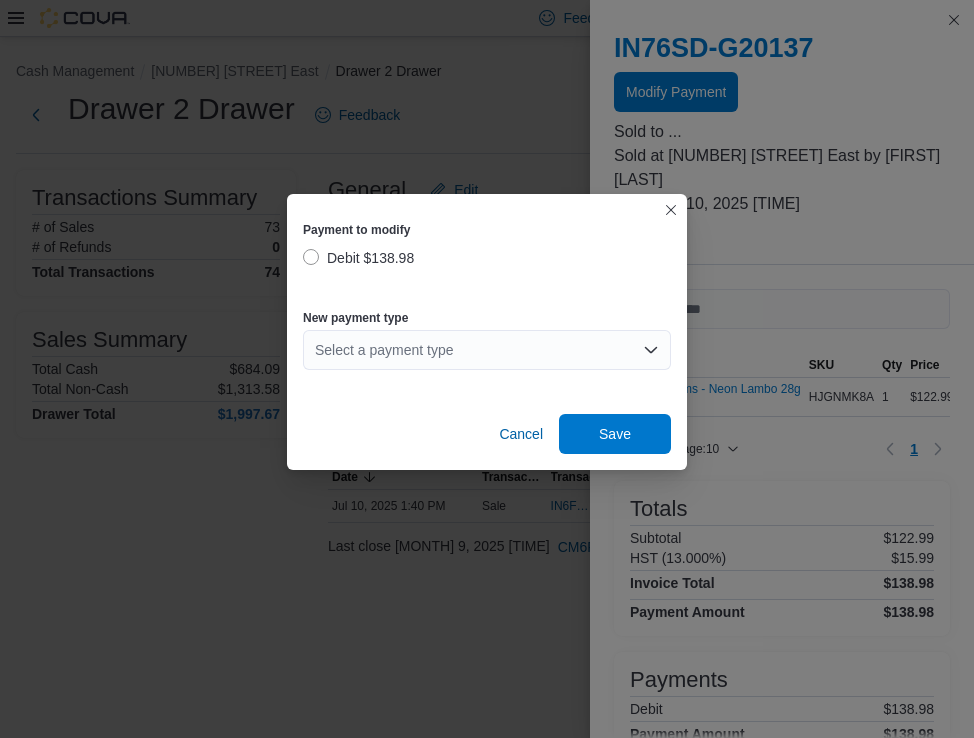click on "Select a payment type" at bounding box center [487, 350] 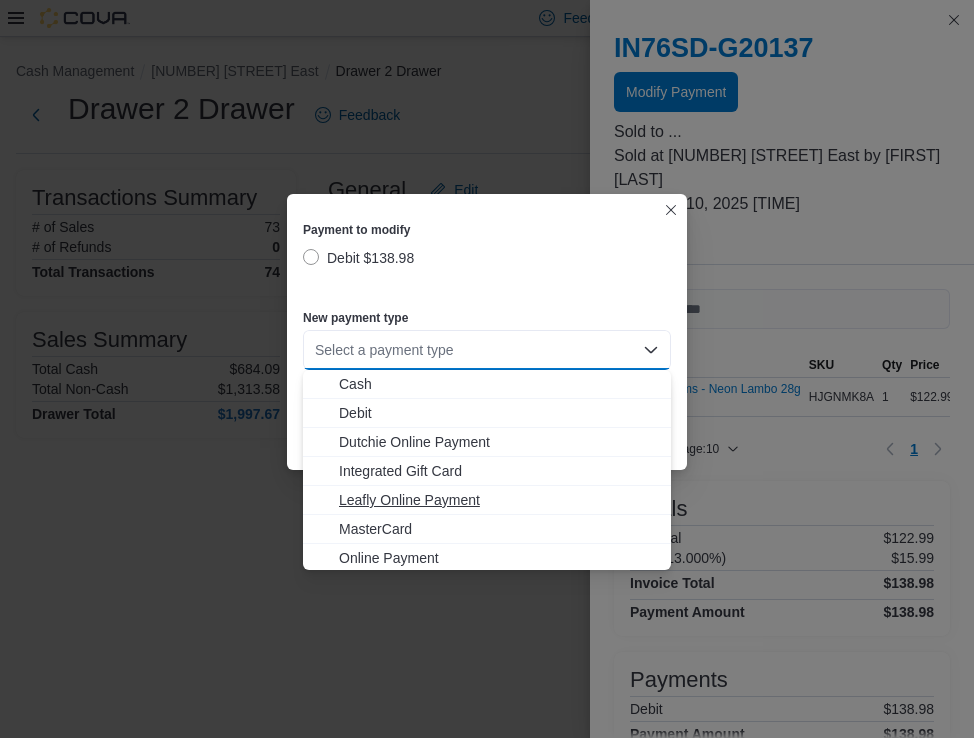 scroll, scrollTop: 32, scrollLeft: 0, axis: vertical 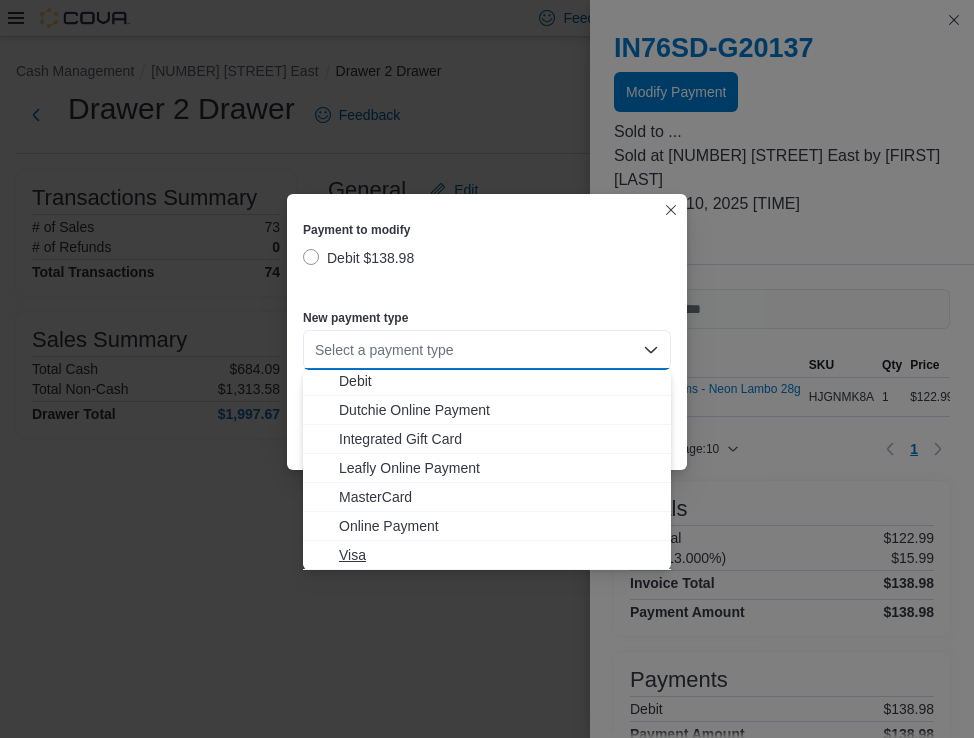 click on "Visa" at bounding box center [499, 555] 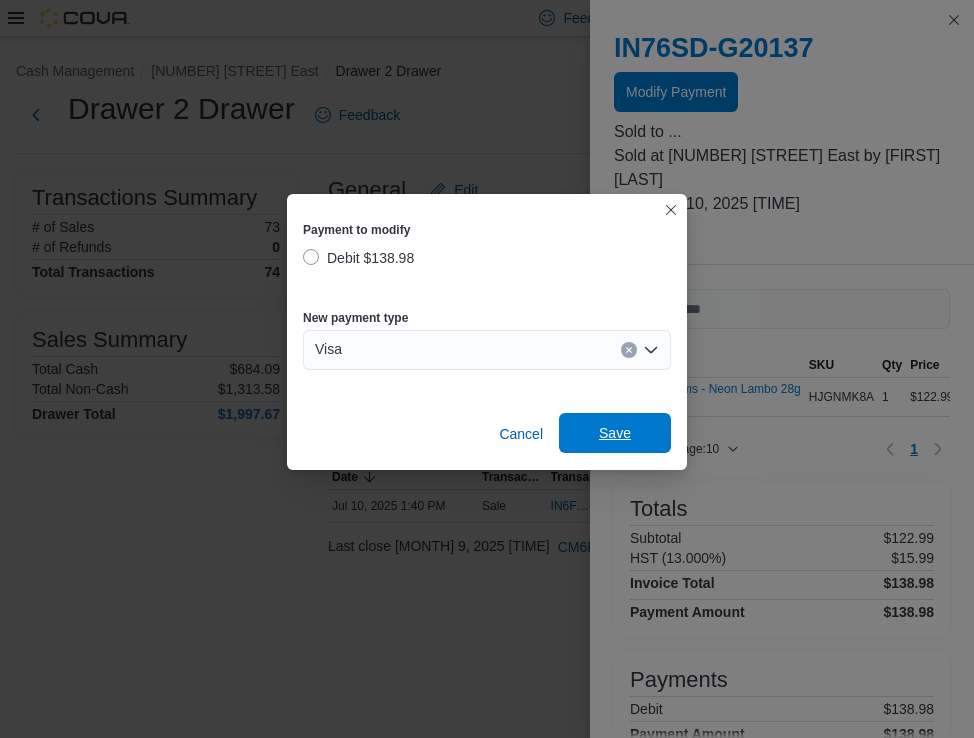 click on "Save" at bounding box center (615, 433) 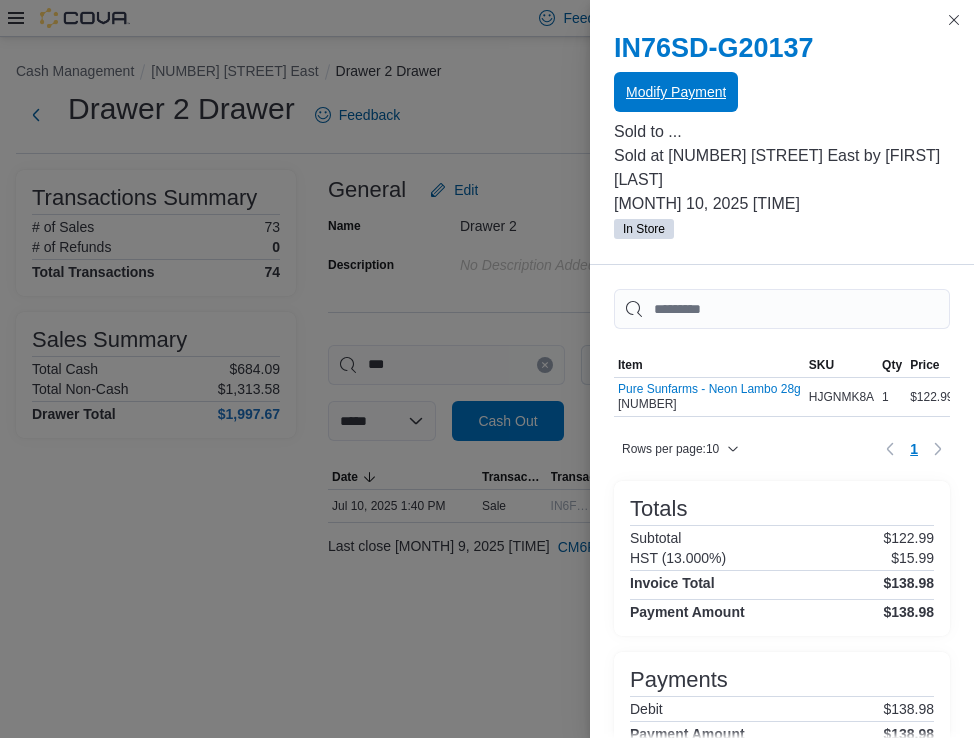 scroll, scrollTop: 0, scrollLeft: 0, axis: both 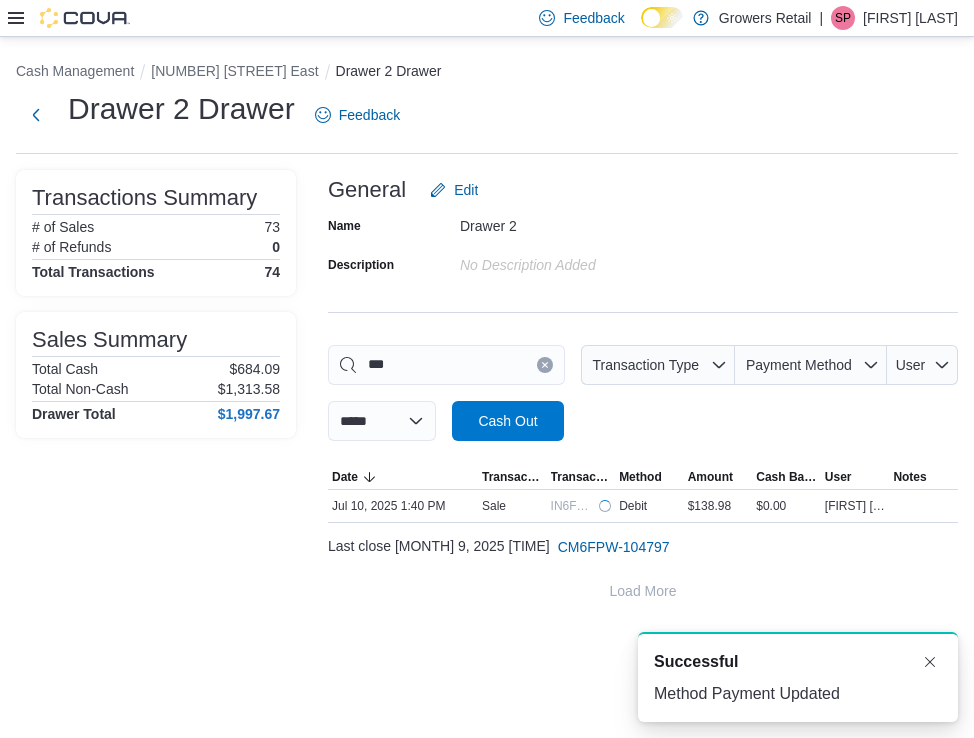 click at bounding box center (545, 365) 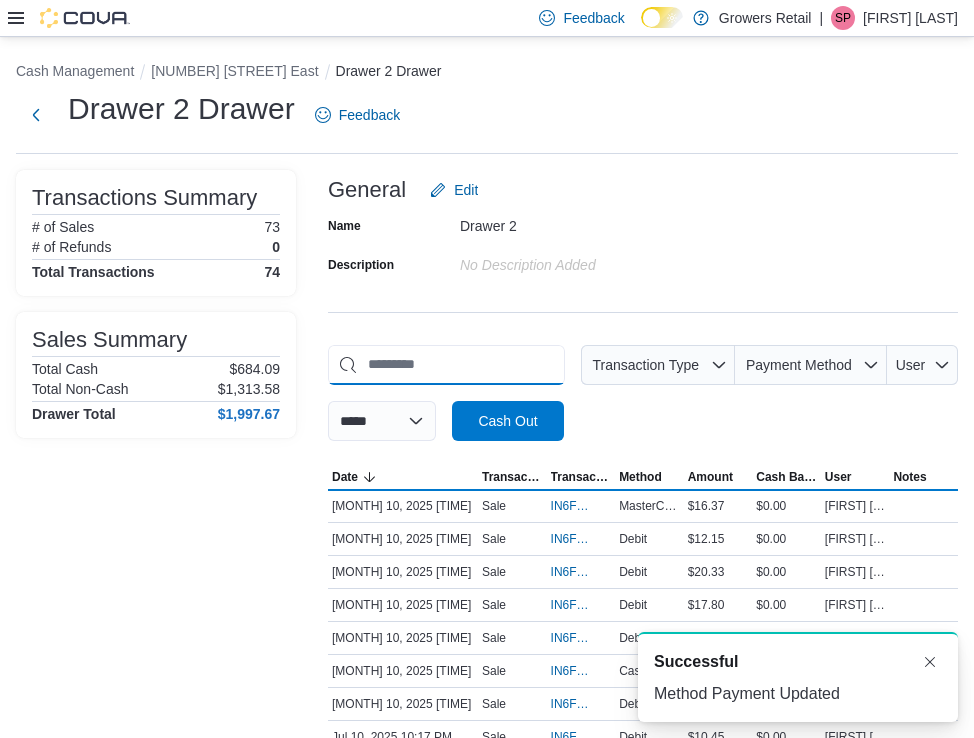 click at bounding box center (446, 365) 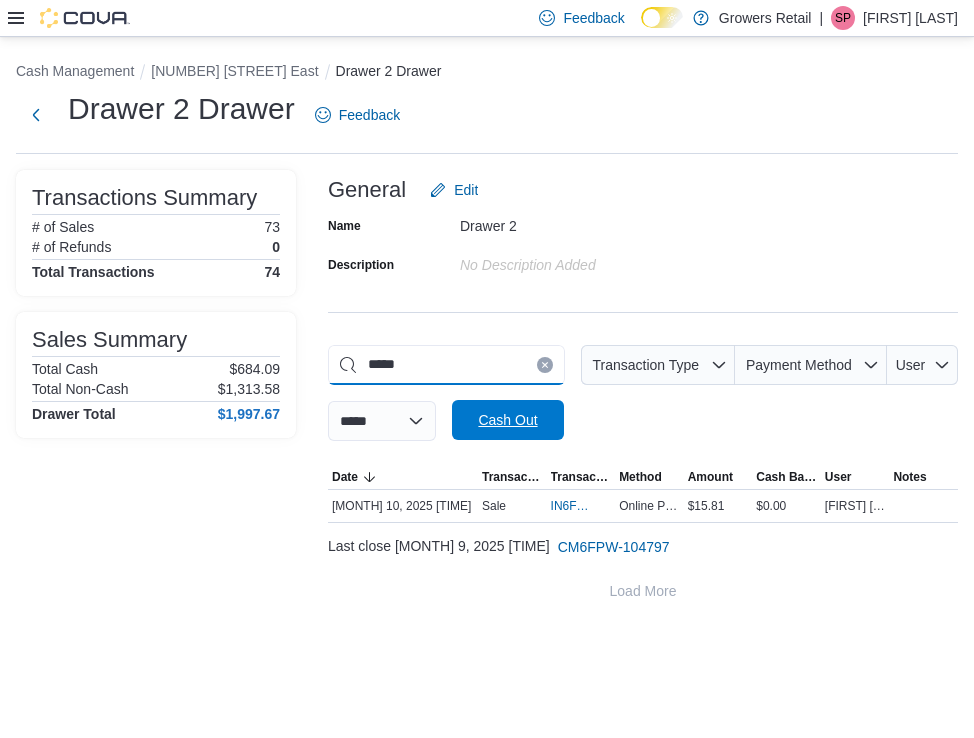 type on "*****" 